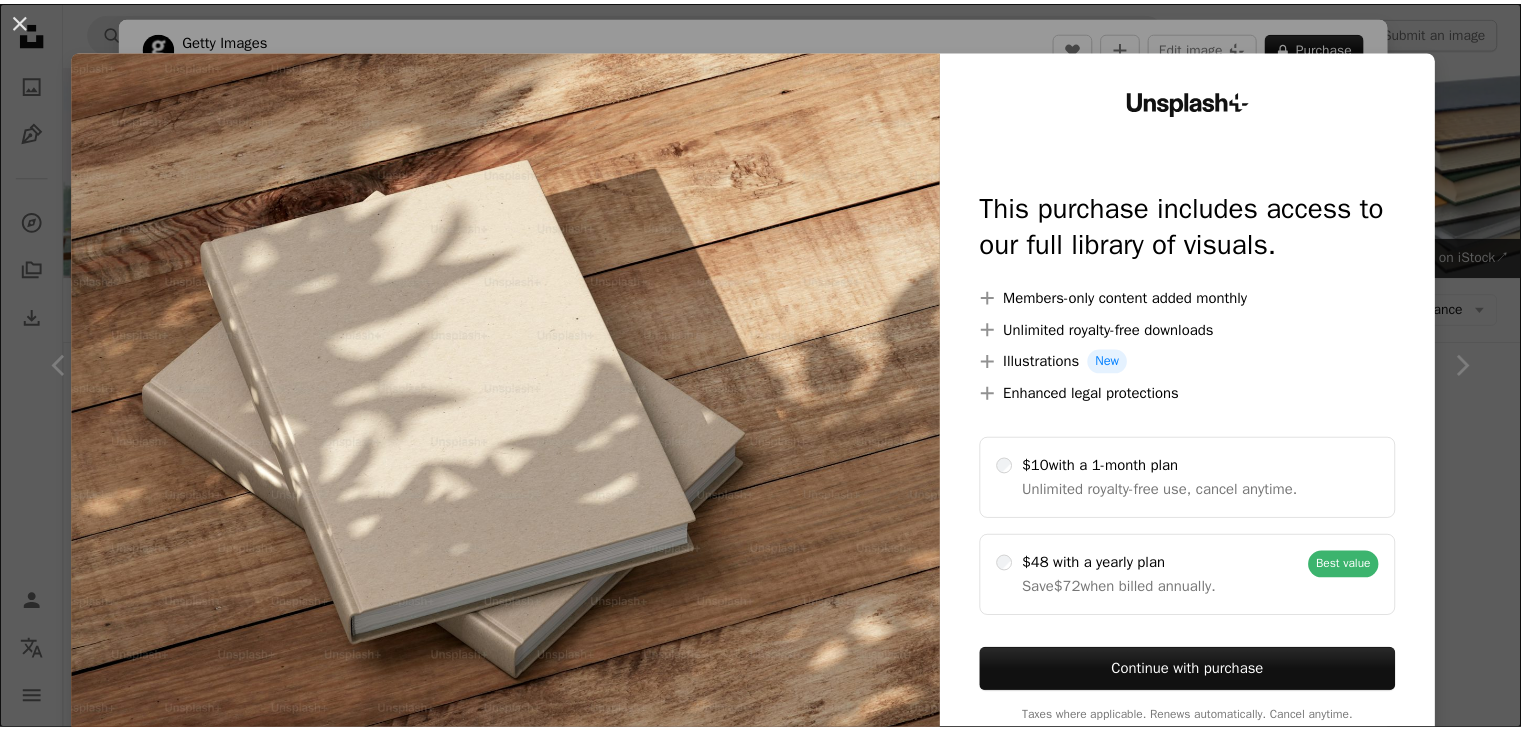 scroll, scrollTop: 5700, scrollLeft: 0, axis: vertical 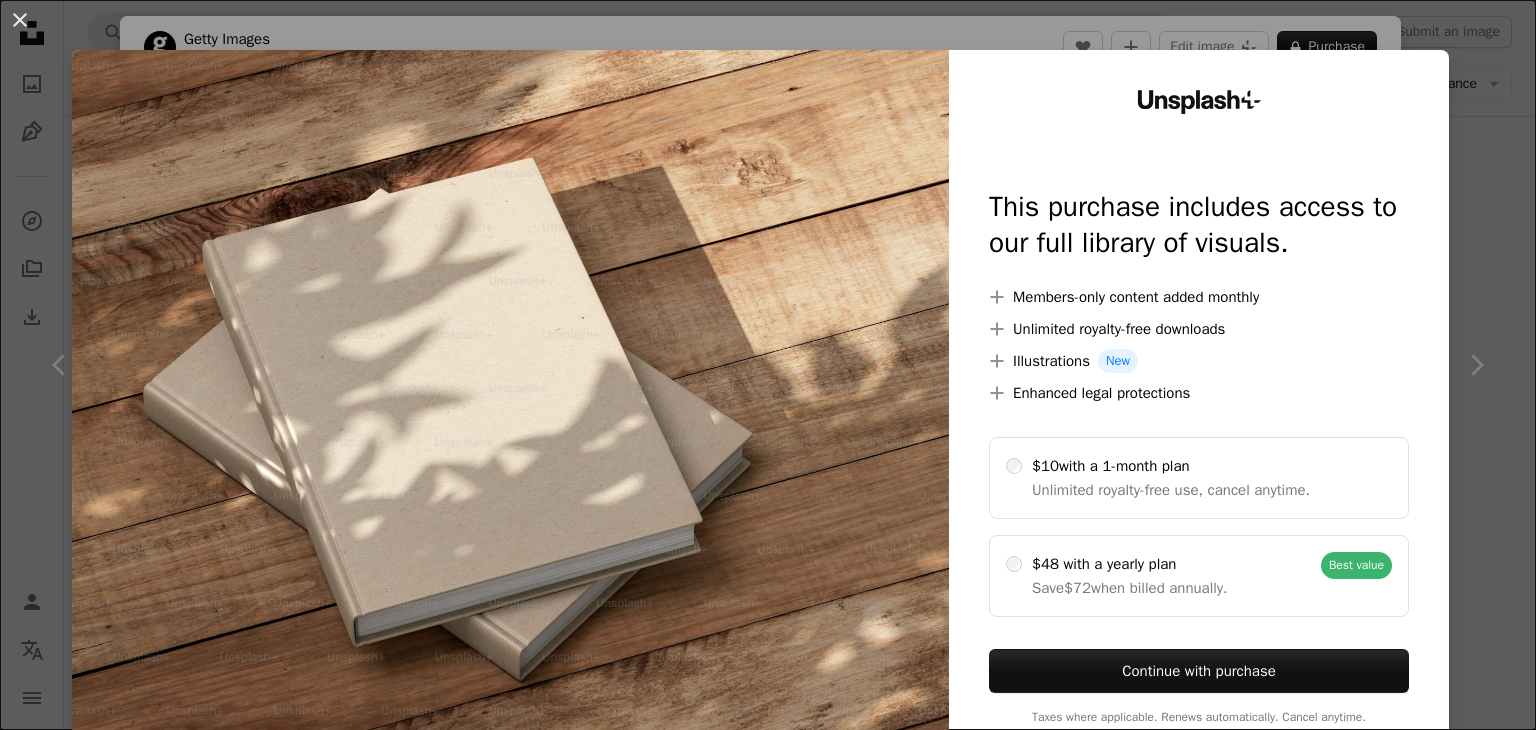 click on "An X shape Unsplash+ This purchase includes access to our full library of visuals. A plus sign Members-only content added monthly A plus sign Unlimited royalty-free downloads A plus sign Illustrations  New A plus sign Enhanced legal protections $10  with a 1-month plan Unlimited royalty-free use, cancel anytime. $48   with a yearly plan Save  $72  when billed annually. Best value Continue with purchase Taxes where applicable. Renews automatically. Cancel anytime." at bounding box center (768, 365) 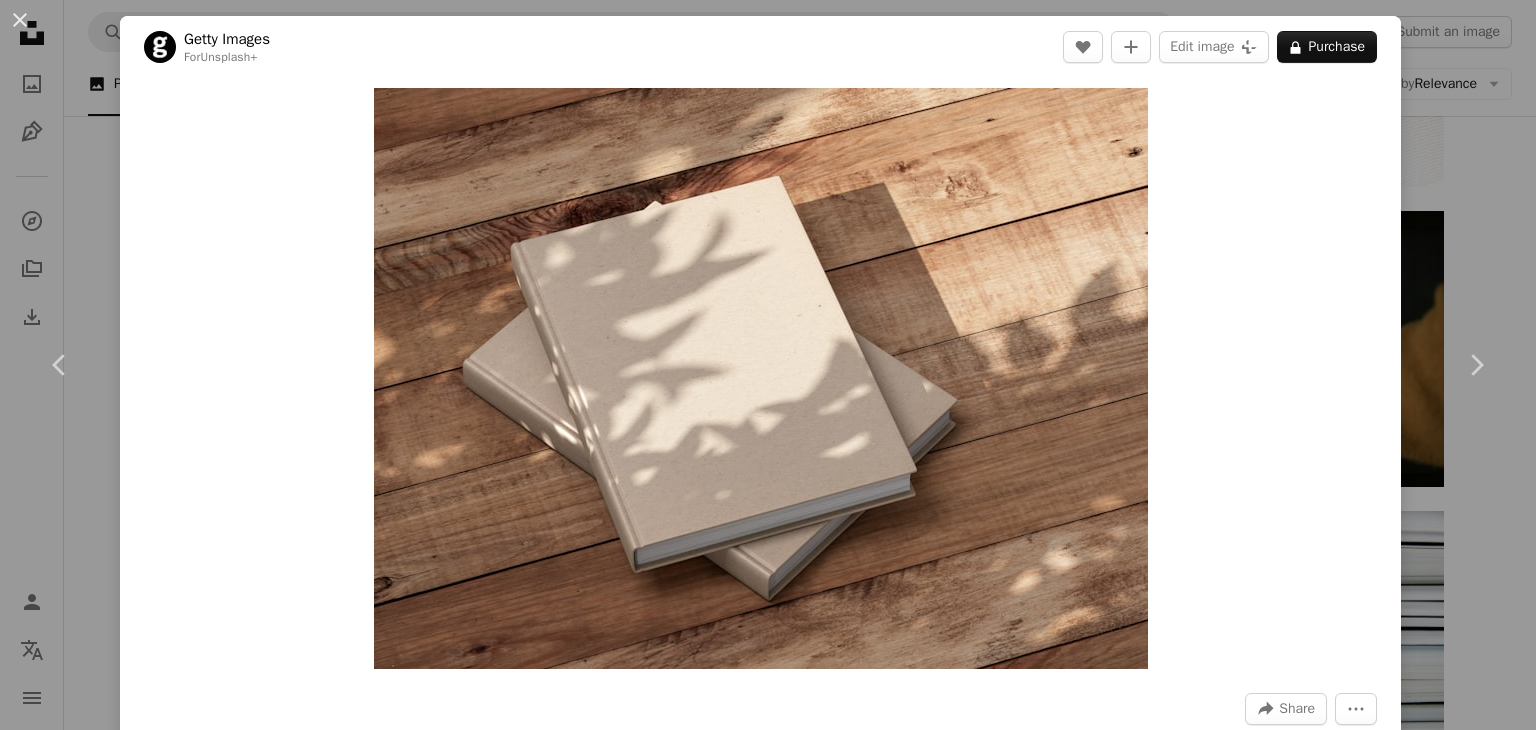 click on "Published on [DATE], Safety Licensed under the Unsplash+ License business technology paper [COUNTRY] book cover diary horizontal blank brochure brown paper magazine cover color image no people copy space front view cut out square shape Free pictures Related images Plus sign for Unsplash+ A heart A plus sign Getty Images For Unsplash+ A lock Purchase Plus sign for Unsplash+ A heart A plus sign Kateryna Hliznitsova For Unsplash+ A lock Purchase Plus sign for Unsplash+ A heart A plus sign Kamran Abdullayev For Unsplash+ A lock Purchase Plus sign for Unsplash+ A heart A plus sign Getty Images For Unsplash+ A lock Purchase Plus sign for Unsplash+ A heart A plus sign Curated Lifestyle For Unsplash+ A lock Purchase Plus sign for Unsplash+ A heart A plus sign Kateryna Hliznitsova For" at bounding box center (768, 365) 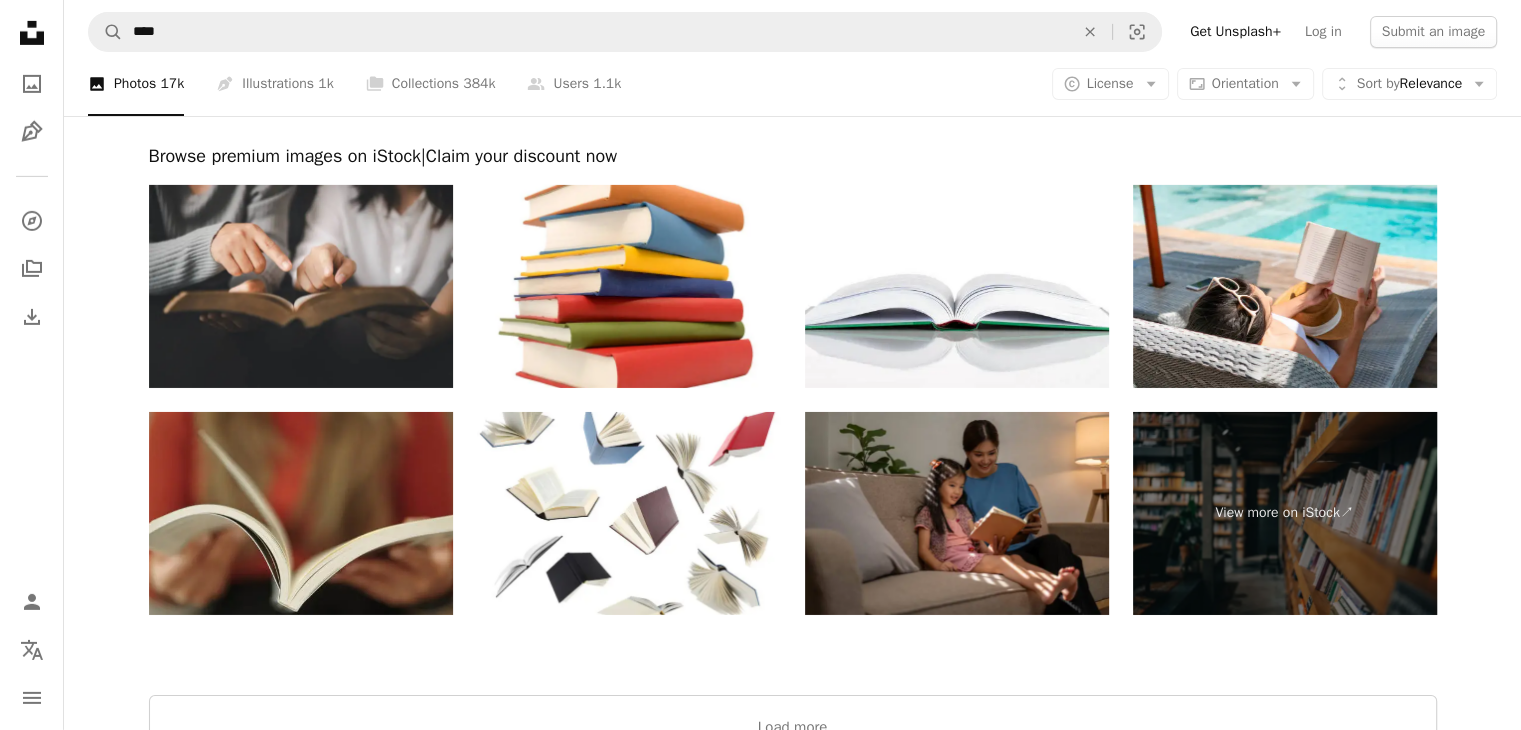 scroll, scrollTop: 6700, scrollLeft: 0, axis: vertical 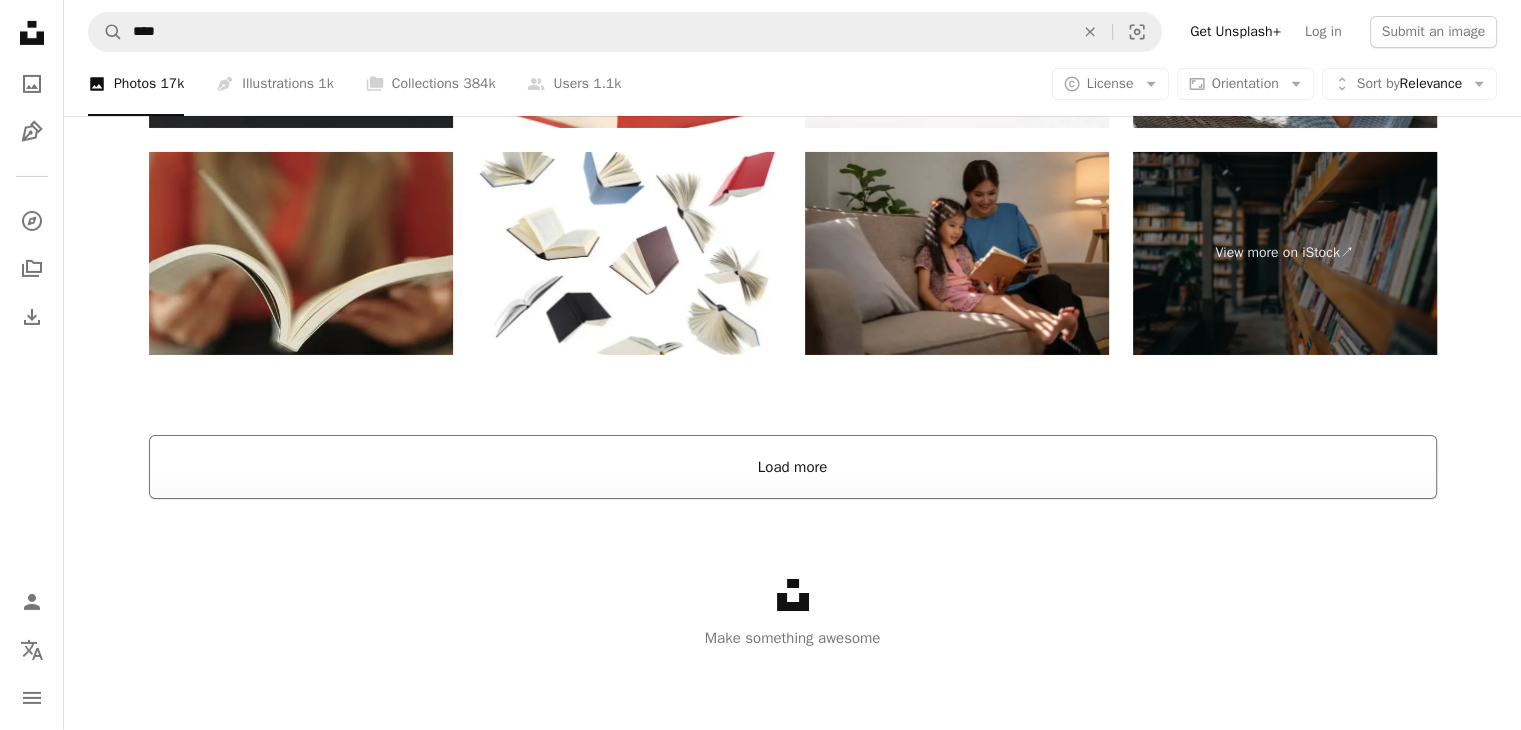 click on "Load more" at bounding box center (793, 467) 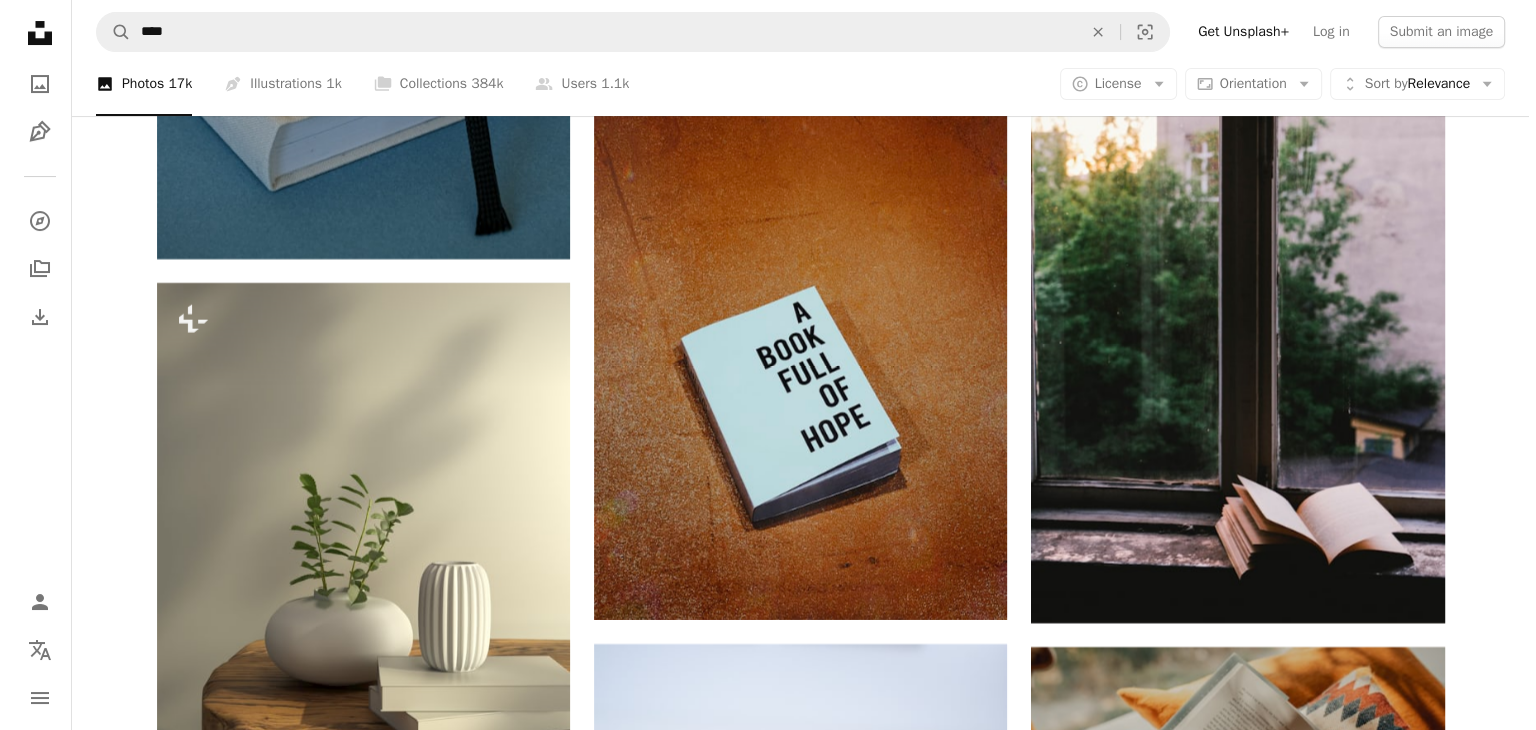 scroll, scrollTop: 8001, scrollLeft: 0, axis: vertical 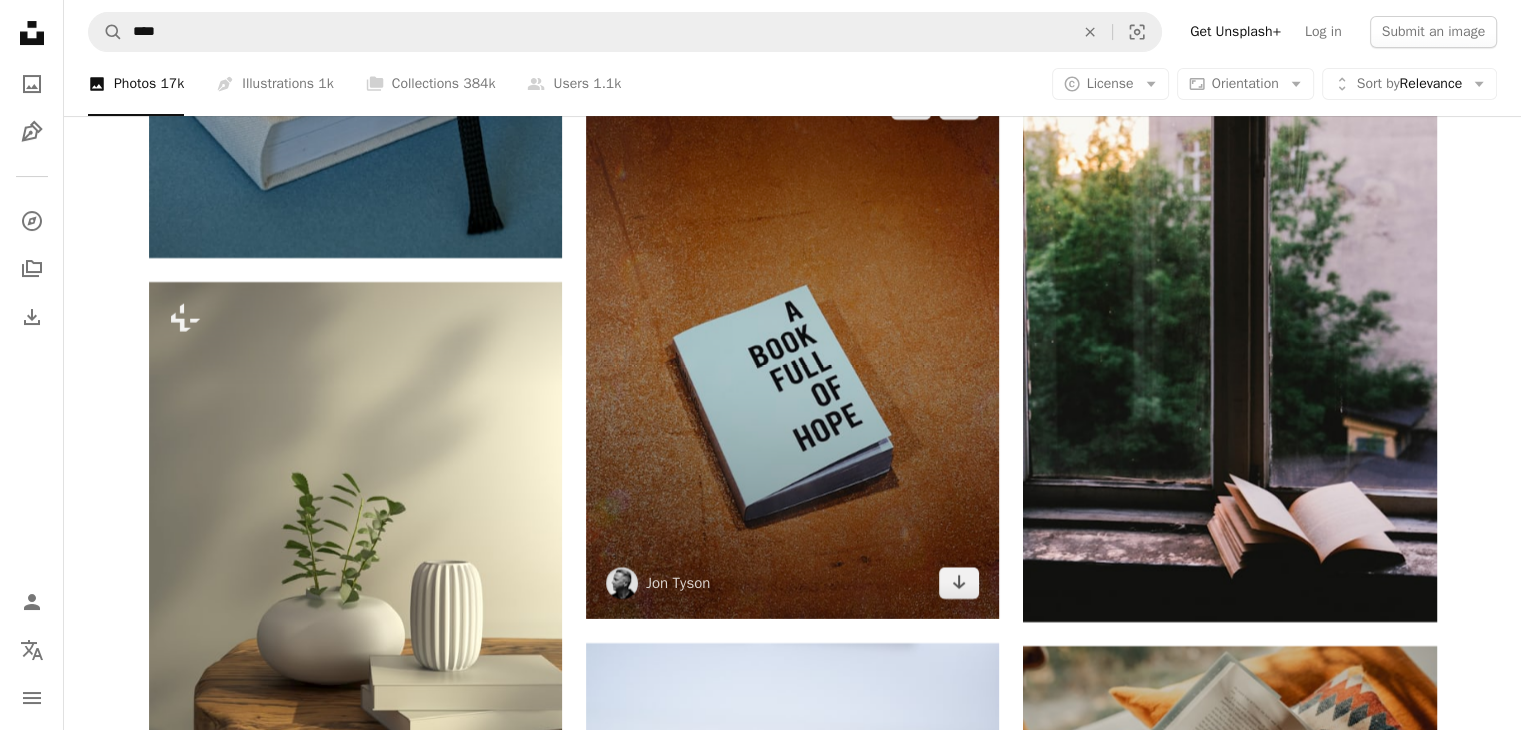 click at bounding box center (792, 343) 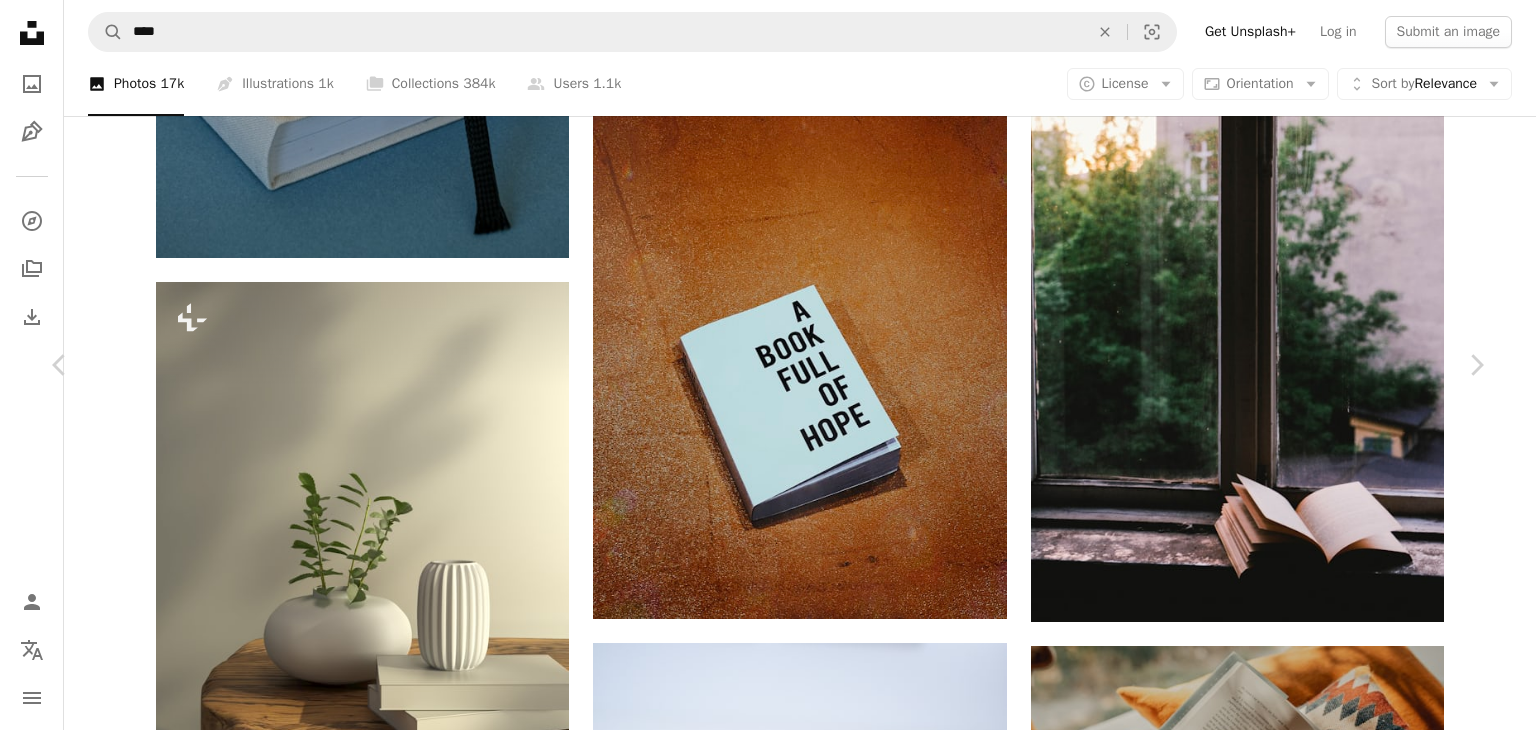 click at bounding box center [761, 5544] 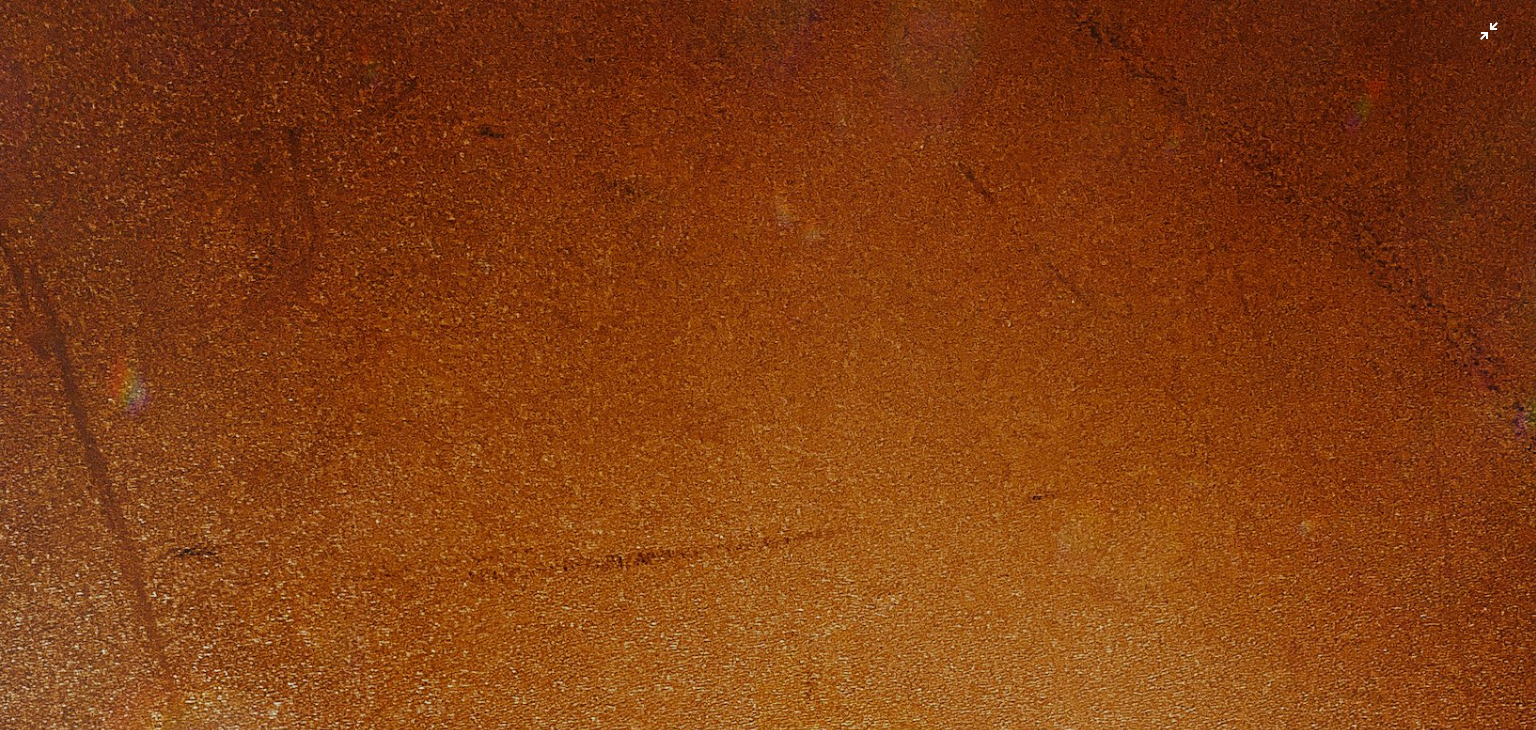 scroll, scrollTop: 640, scrollLeft: 0, axis: vertical 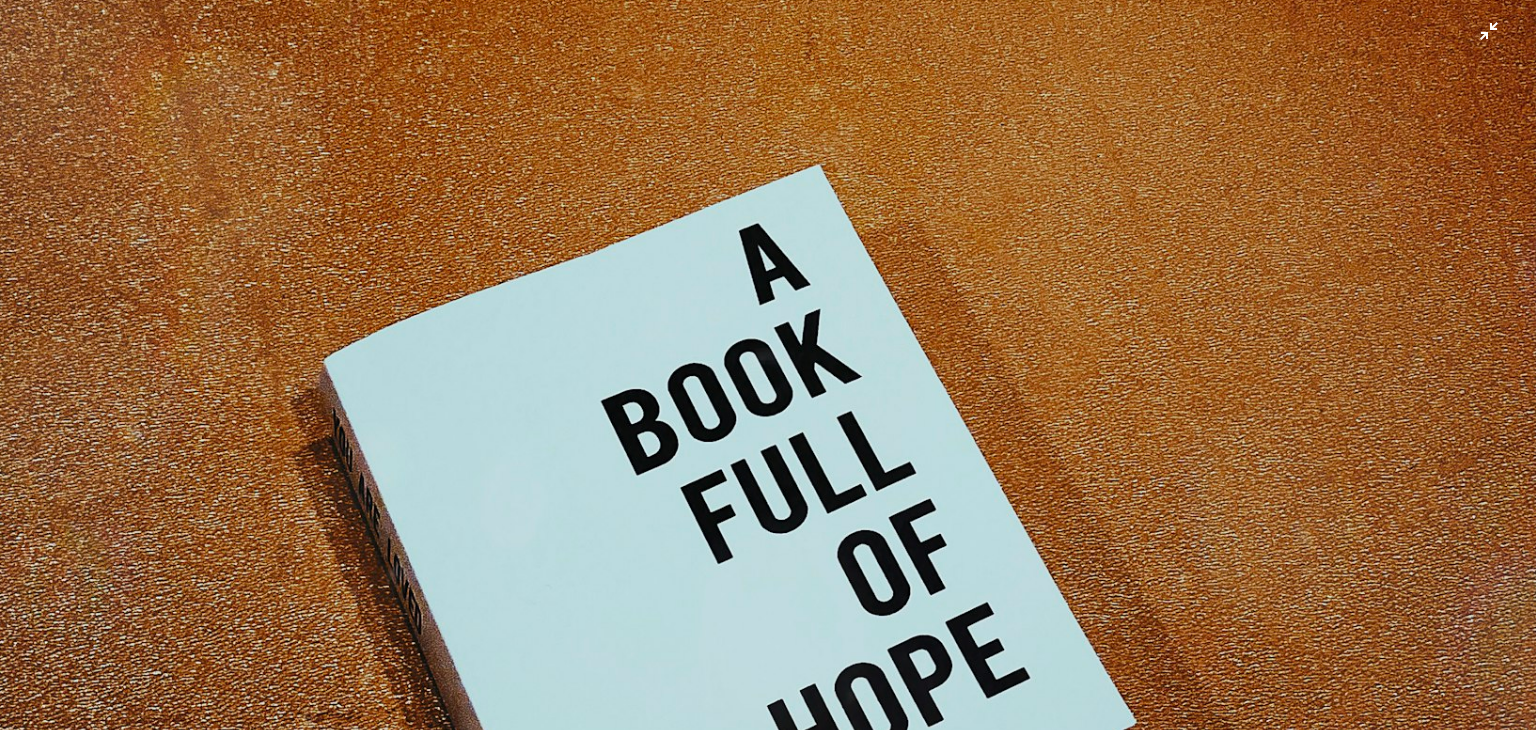 click at bounding box center (768, 384) 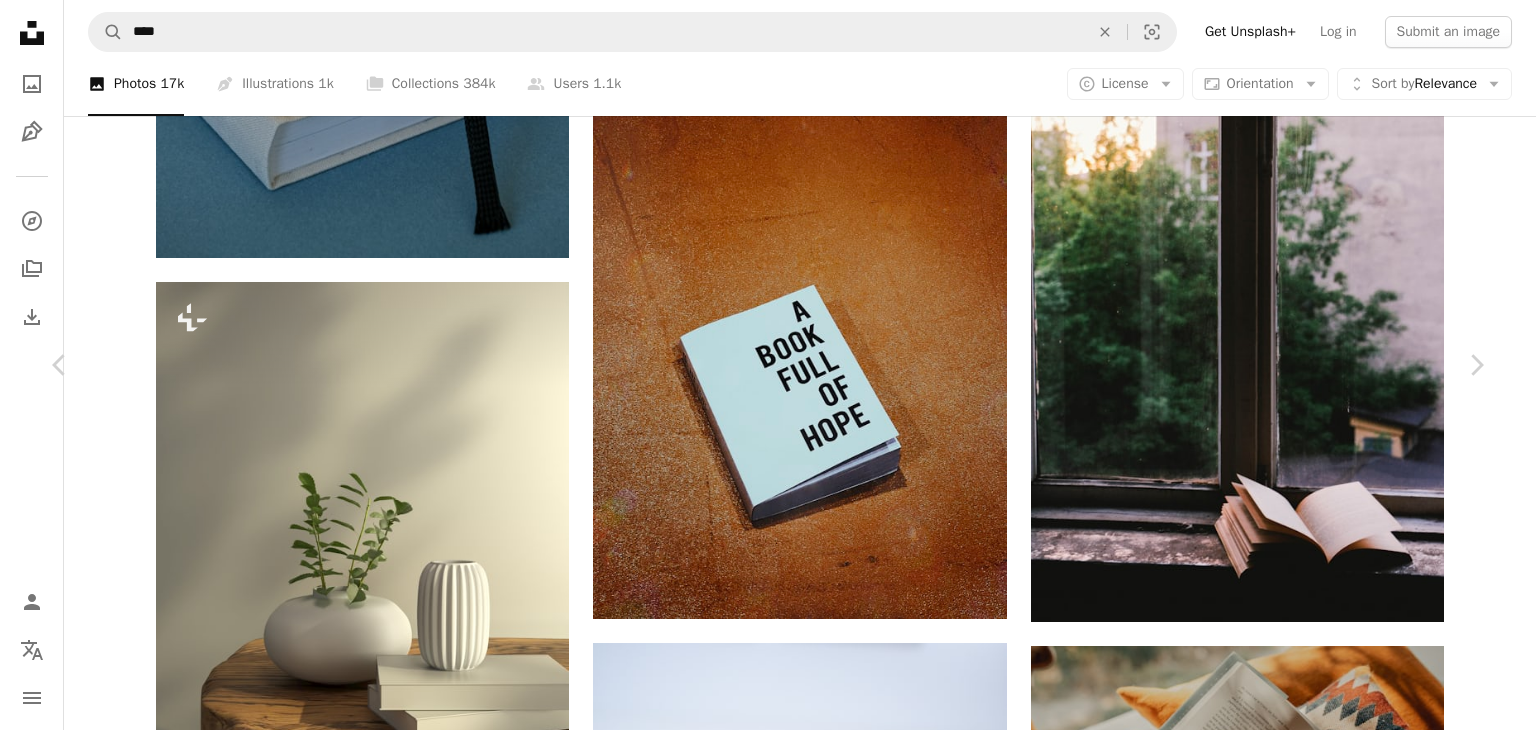 click at bounding box center (761, 5544) 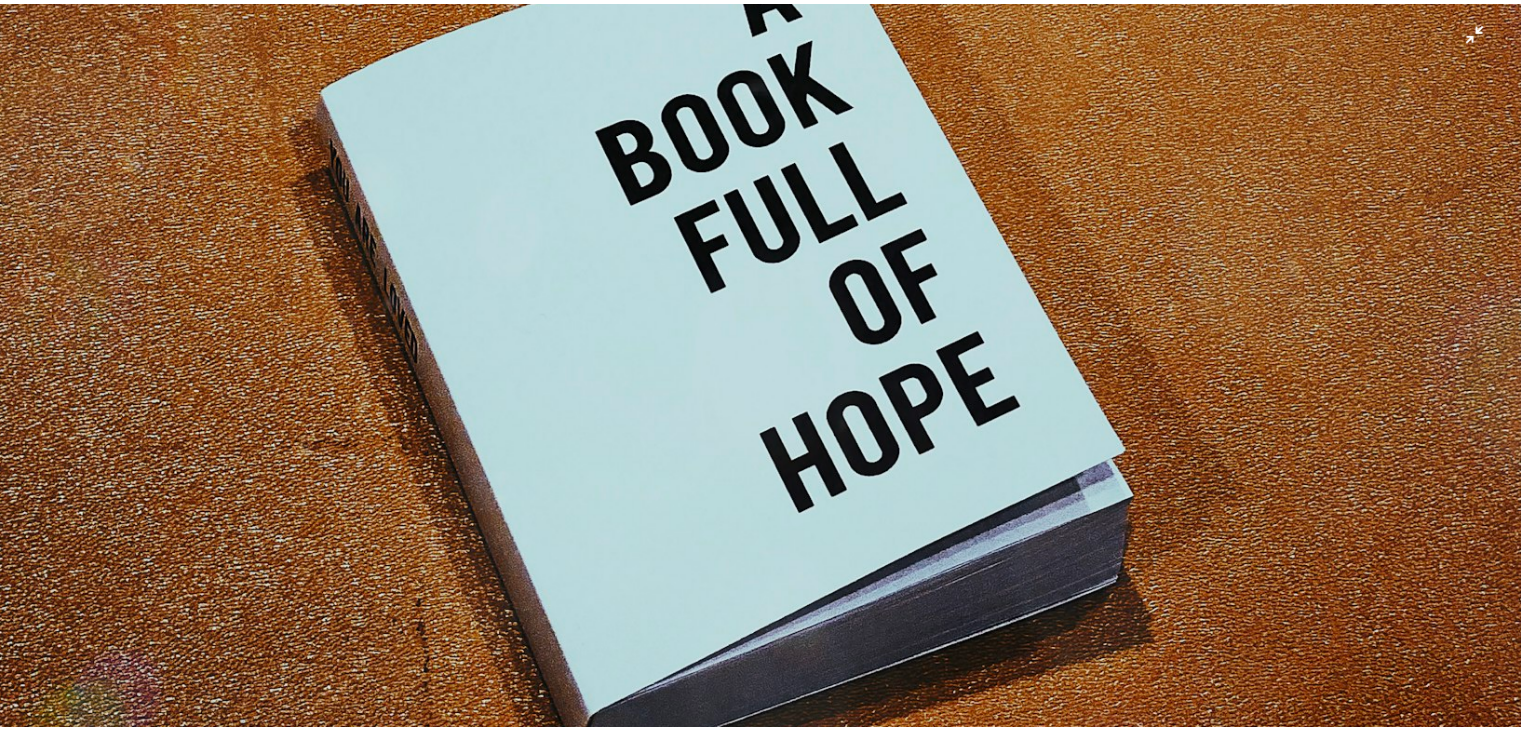 scroll, scrollTop: 840, scrollLeft: 0, axis: vertical 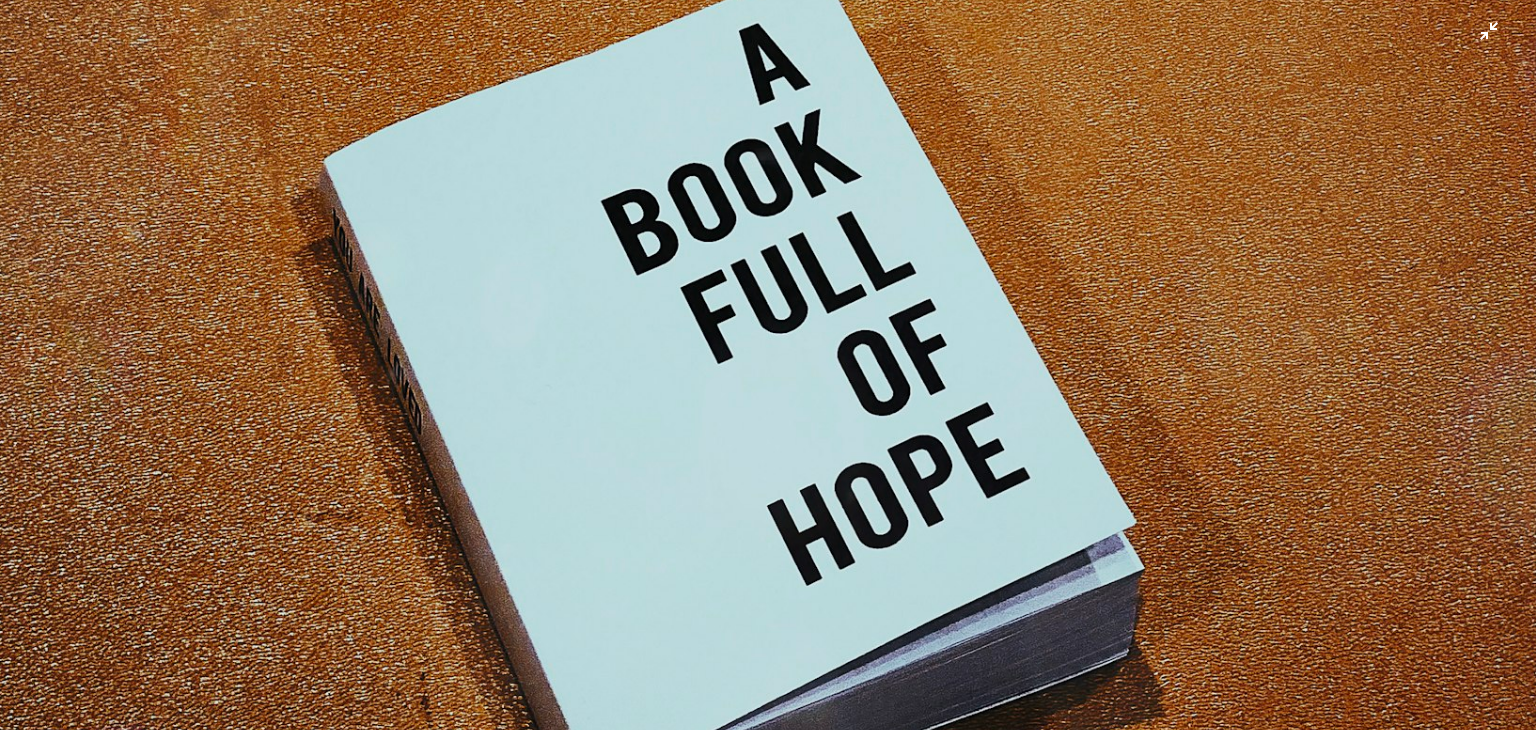 click at bounding box center (768, 184) 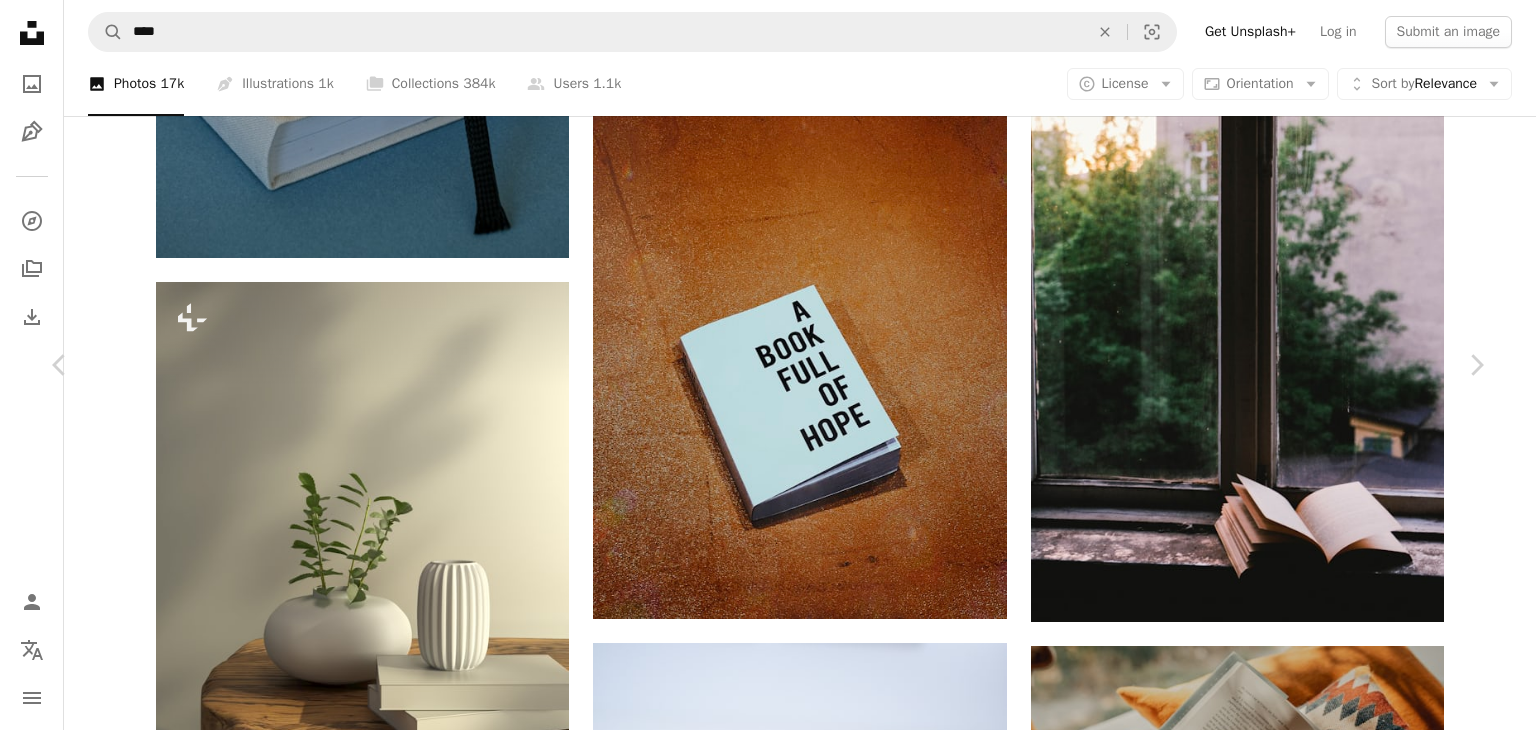 drag, startPoint x: 863, startPoint y: 393, endPoint x: 1254, endPoint y: 35, distance: 530.1368 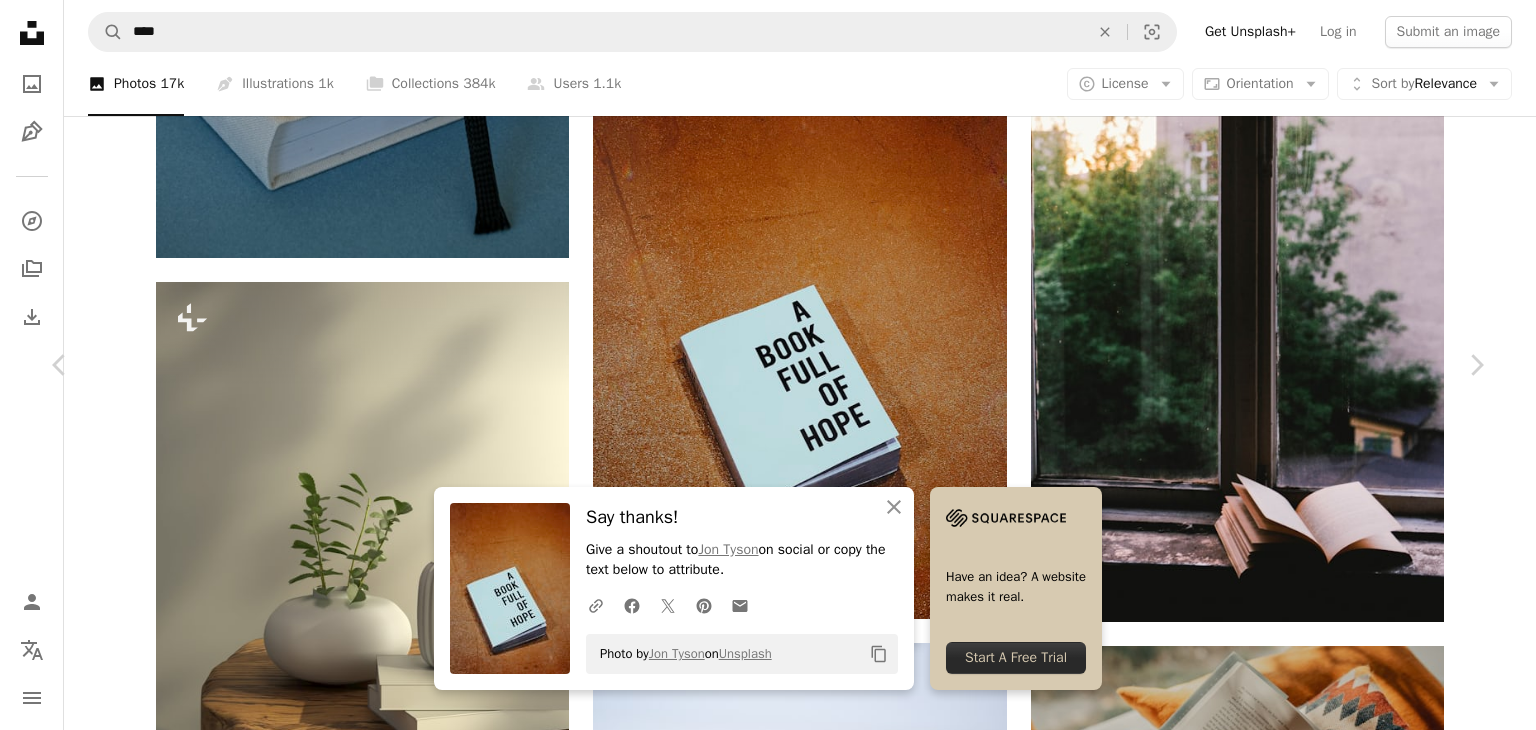 click on "Photo by [PERSON] on Unsplash Copy content Have an idea? A website makes it real. Start A Free Trial [PERSON] [PERSON] A heart A plus sign Edit image Plus sign for Unsplash+ Download free Chevron down Zoom in Views 2,401,292 Downloads 21,468 Featured in Photos , Health & Wellness , Spirituality A forward-right arrow Share Info icon Info More Actions Calendar outlined Published on December 29, 2019 Safety Free to use under the Unsplash License easter church wellness bible jesus hope faith spirituality coronavirus gospel good news rebuilding book paper wood text brown floor word business card Free pictures Browse premium related images on iStock | Save 20% with code UNSPLASH20 View more on iStock ↗ Related images A heart A plus sign Alejandro Barba" at bounding box center (768, 5531) 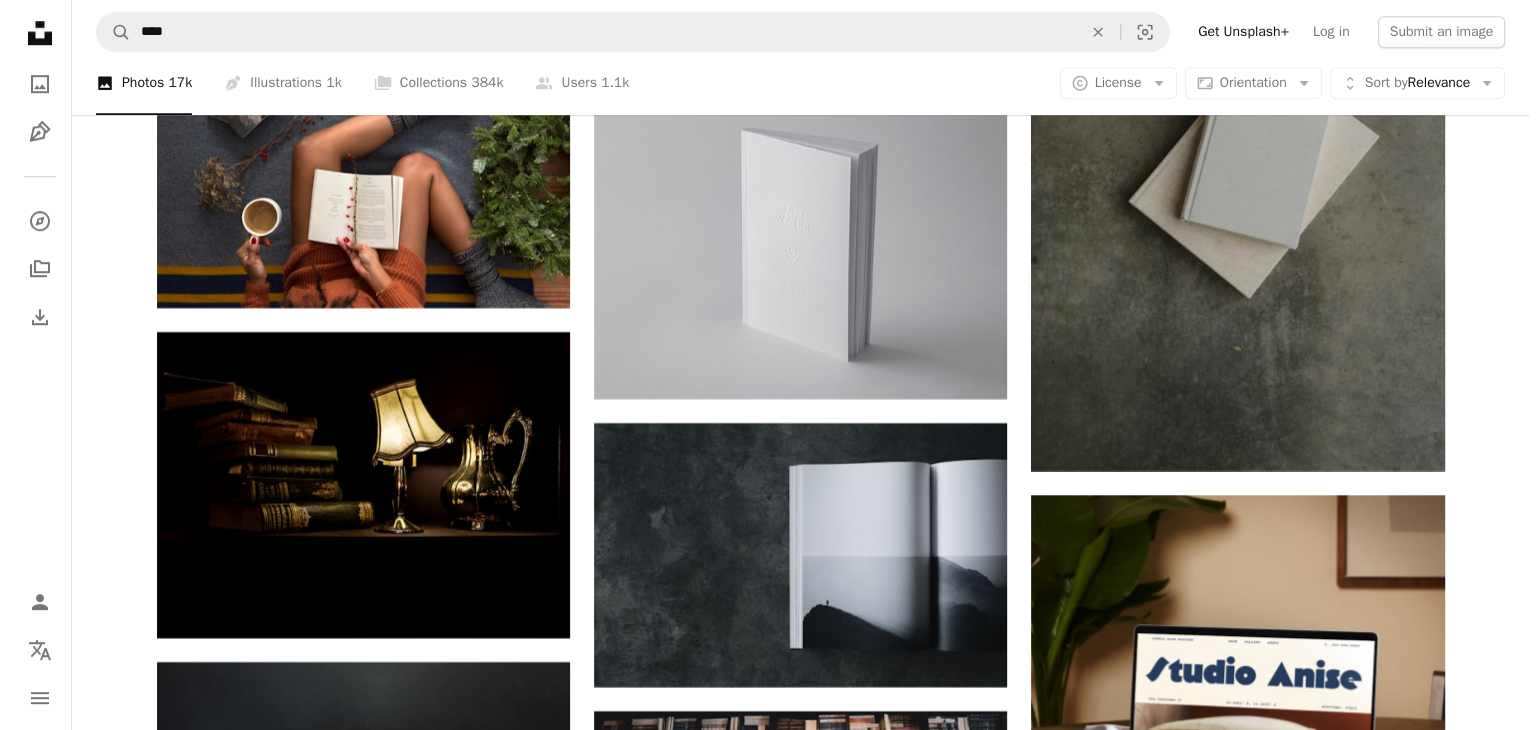 scroll, scrollTop: 9101, scrollLeft: 0, axis: vertical 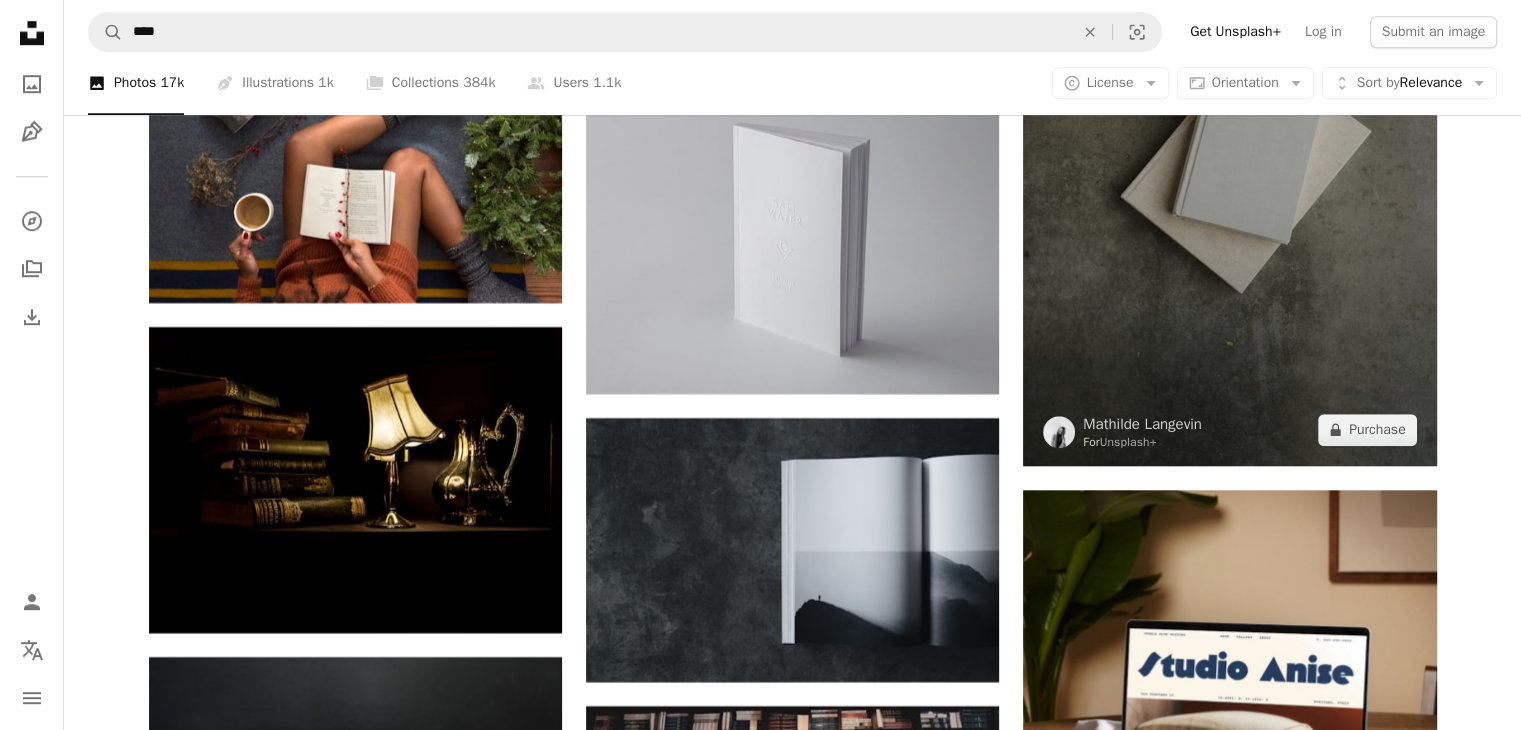 click at bounding box center (1229, 156) 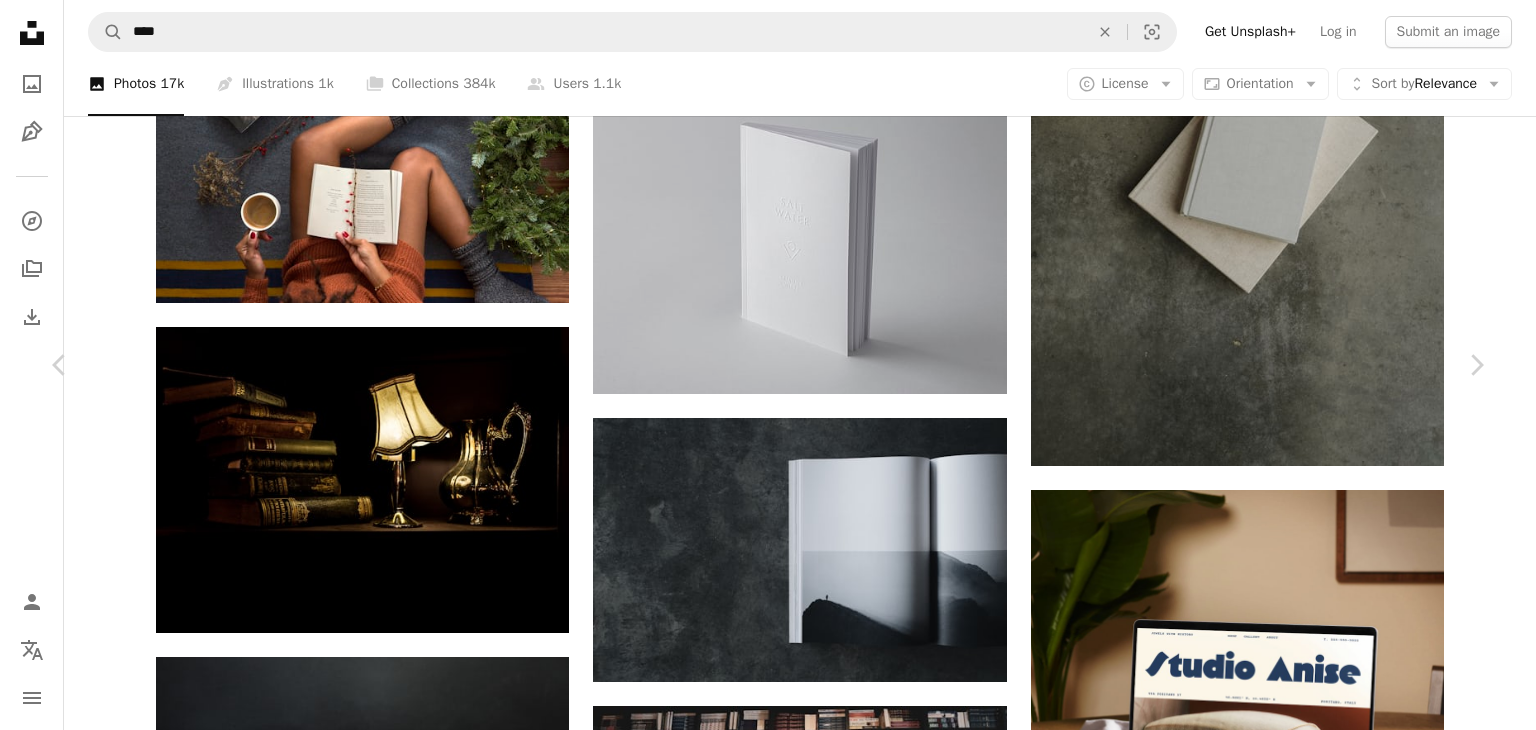 click at bounding box center (760, 4444) 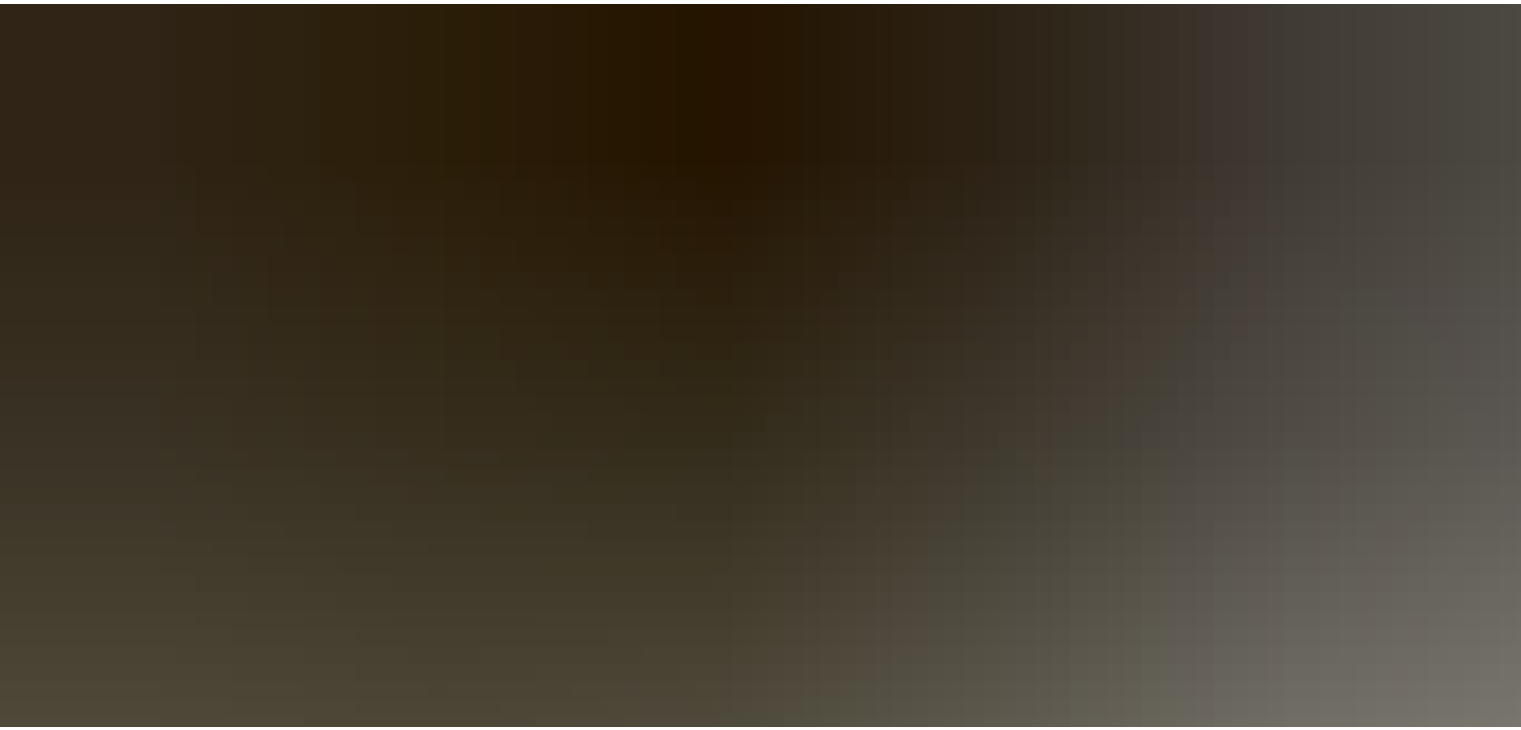 scroll, scrollTop: 766, scrollLeft: 0, axis: vertical 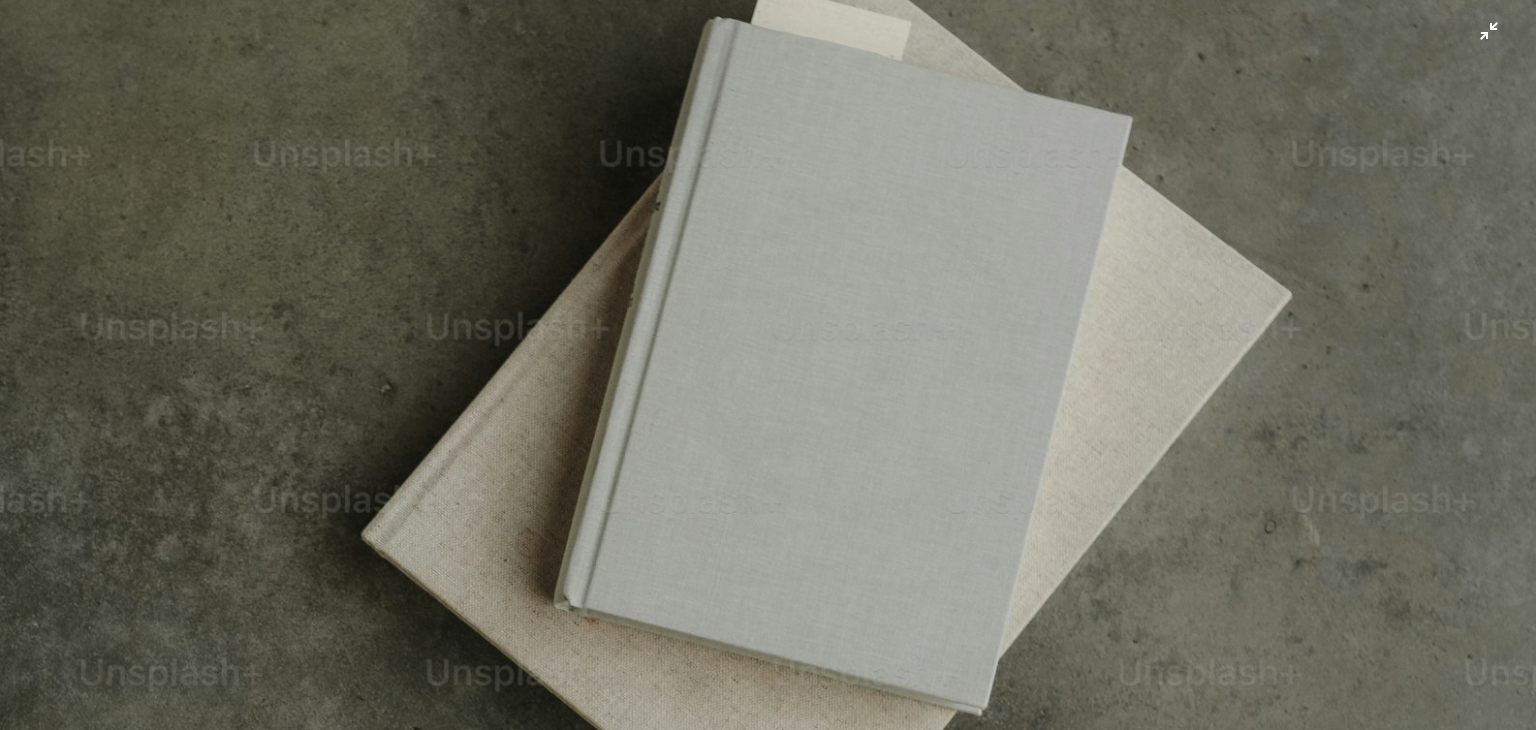 click at bounding box center [768, 386] 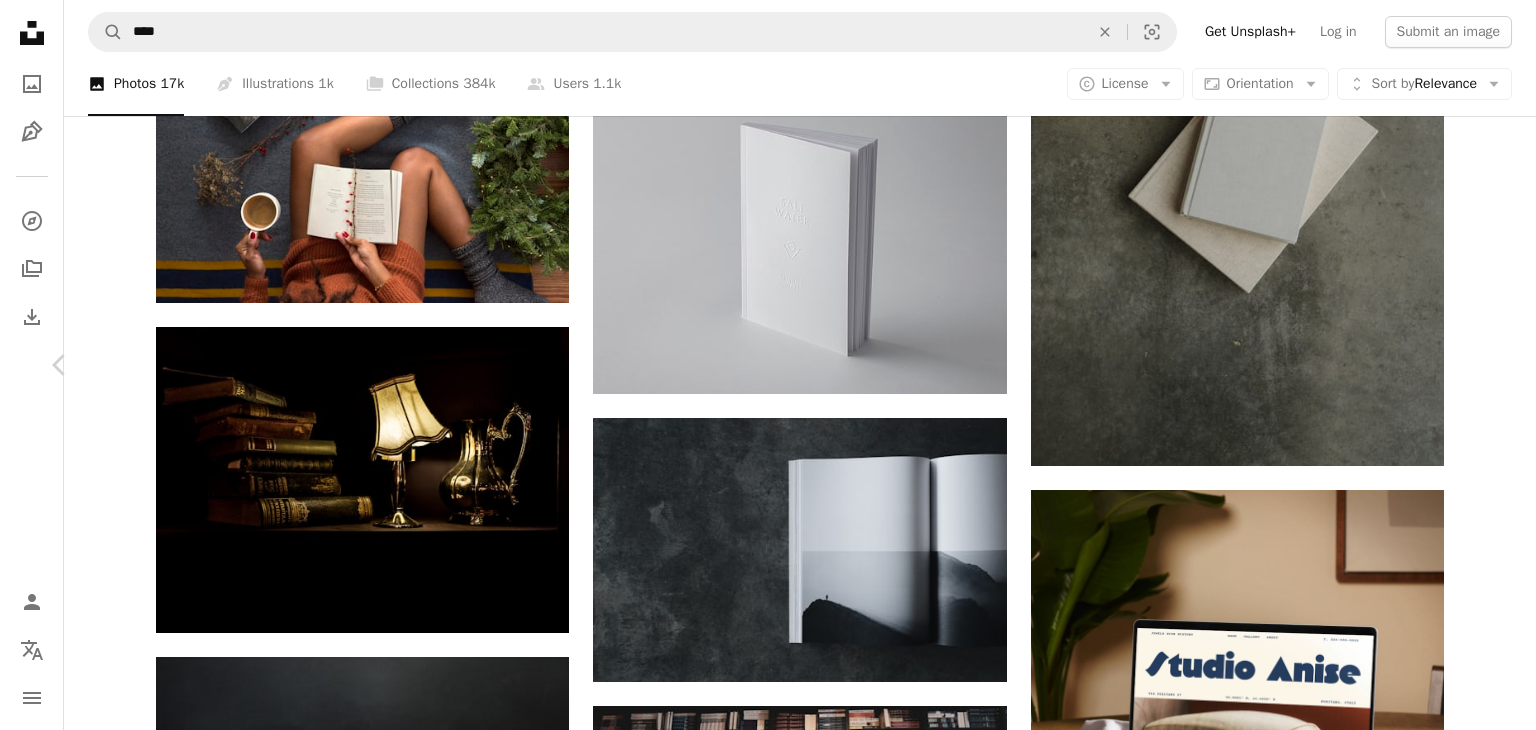 click on "Chevron right" at bounding box center (1476, 365) 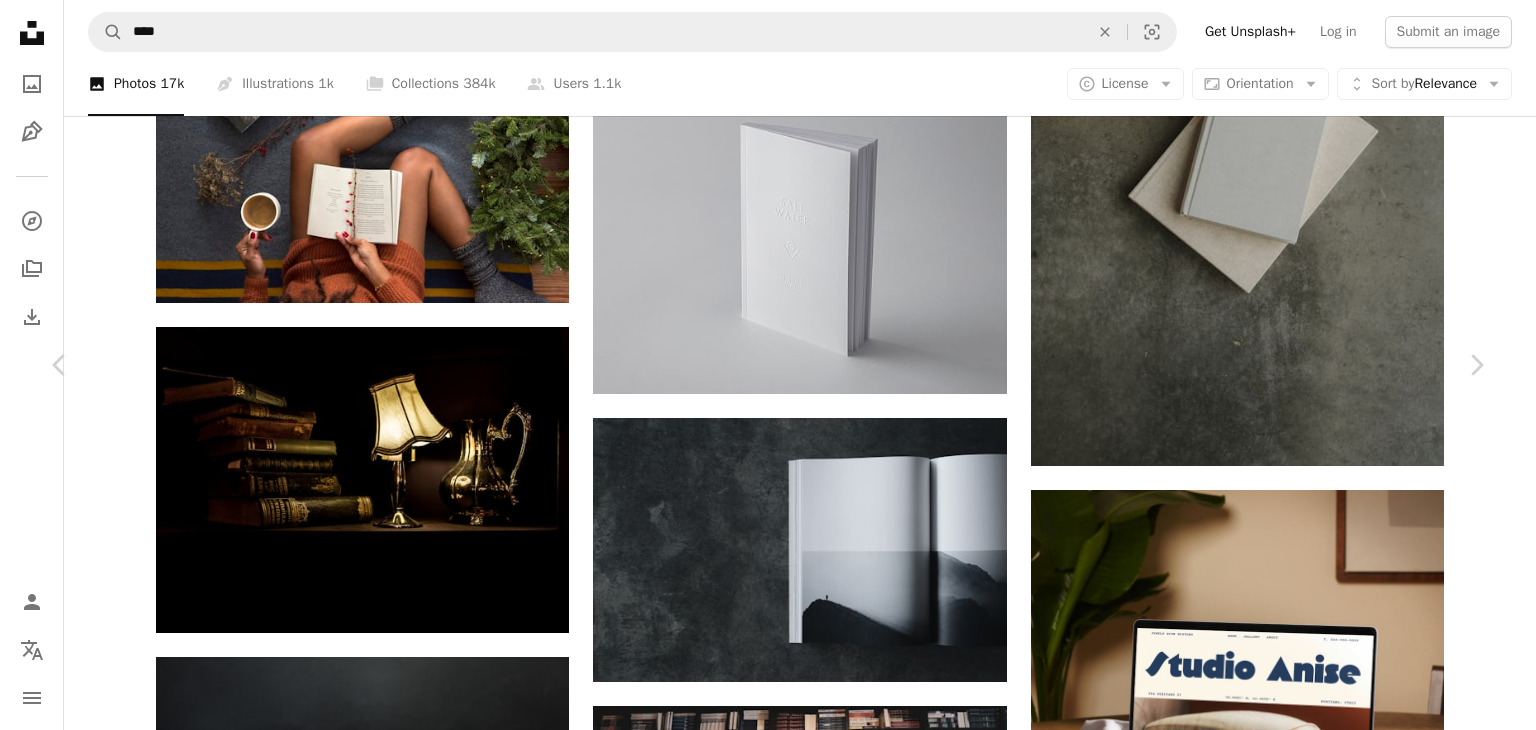 click on "Published on December 6, 2017 Camera Canon, EOS 5D Mark III Safety Free to use under the Unsplash License christmas woman coffee books home book christmas wallpaper female christmas background happy hand reading drink poetry rug happy holidays socks pine foliage Free stock photos Browse premium related images on iStock | Save 20% with code UNSPLASH20 Related images A heart A plus sign Franciele da Silva Arrow pointing down Plus sign for Unsplash+ A heart A plus sign Getty Images For Unsplash+ A lock Purchase A heart A plus sign Egor Myznik Available for hire A checkmark inside of a circle Arrow pointing down A heart A plus sign" at bounding box center (768, 4431) 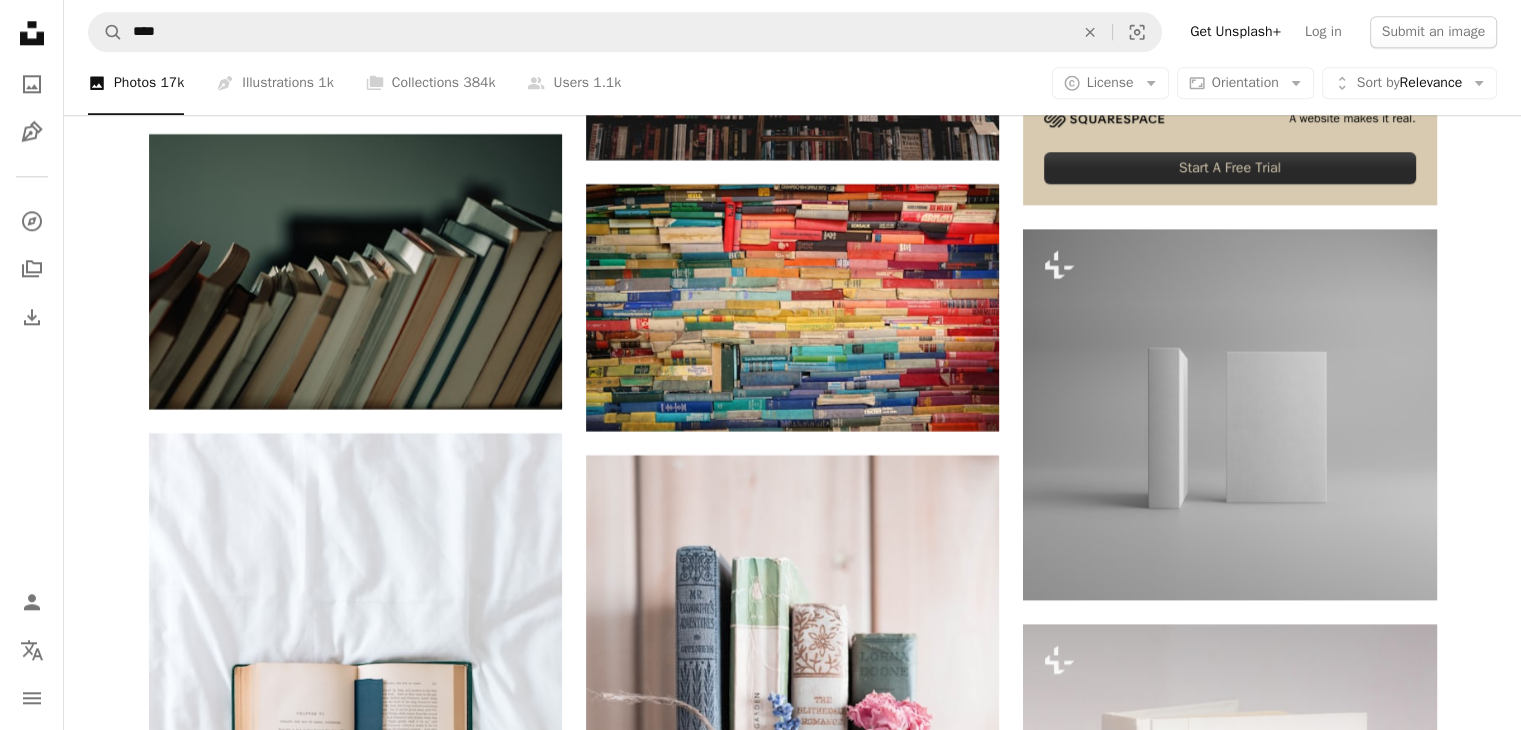 scroll, scrollTop: 9901, scrollLeft: 0, axis: vertical 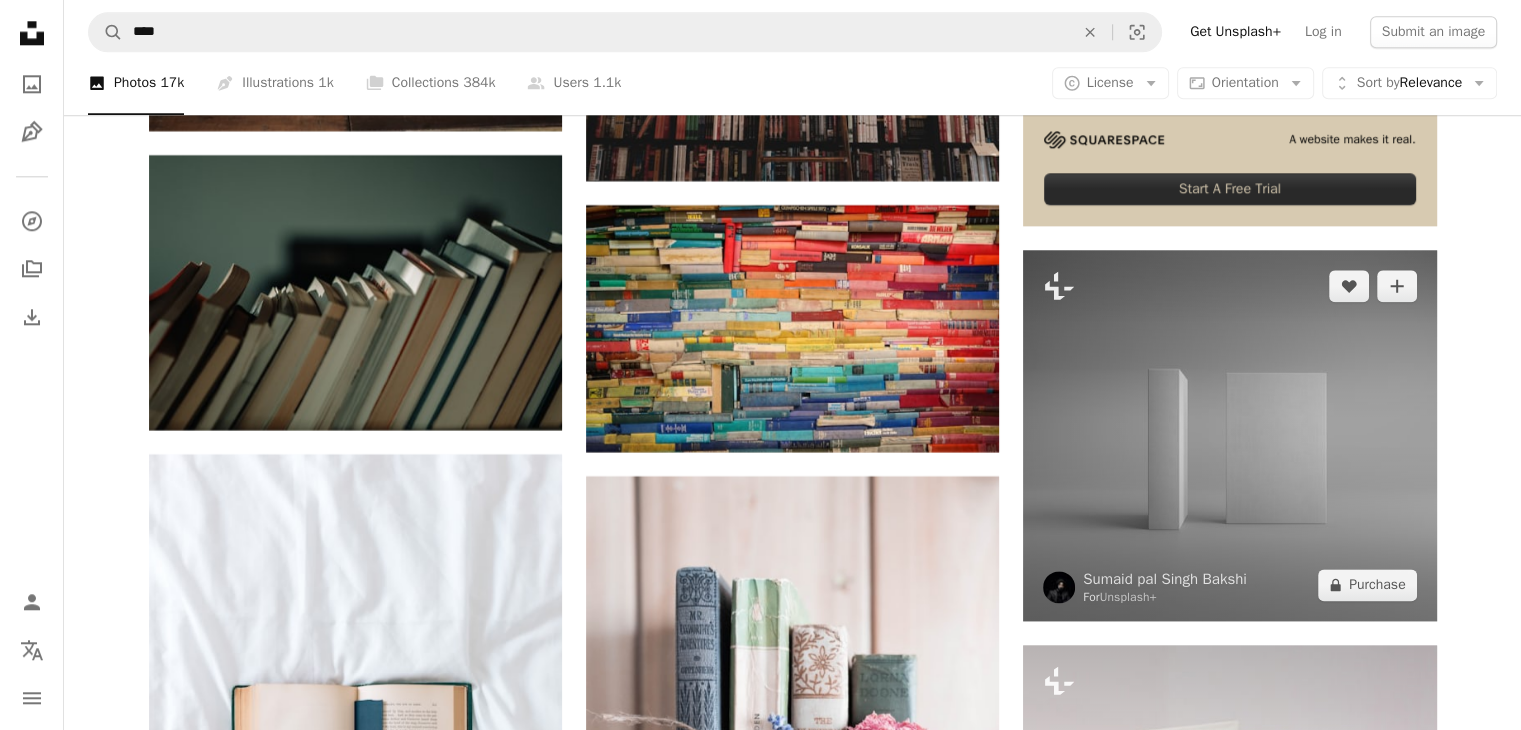 click at bounding box center (1229, 435) 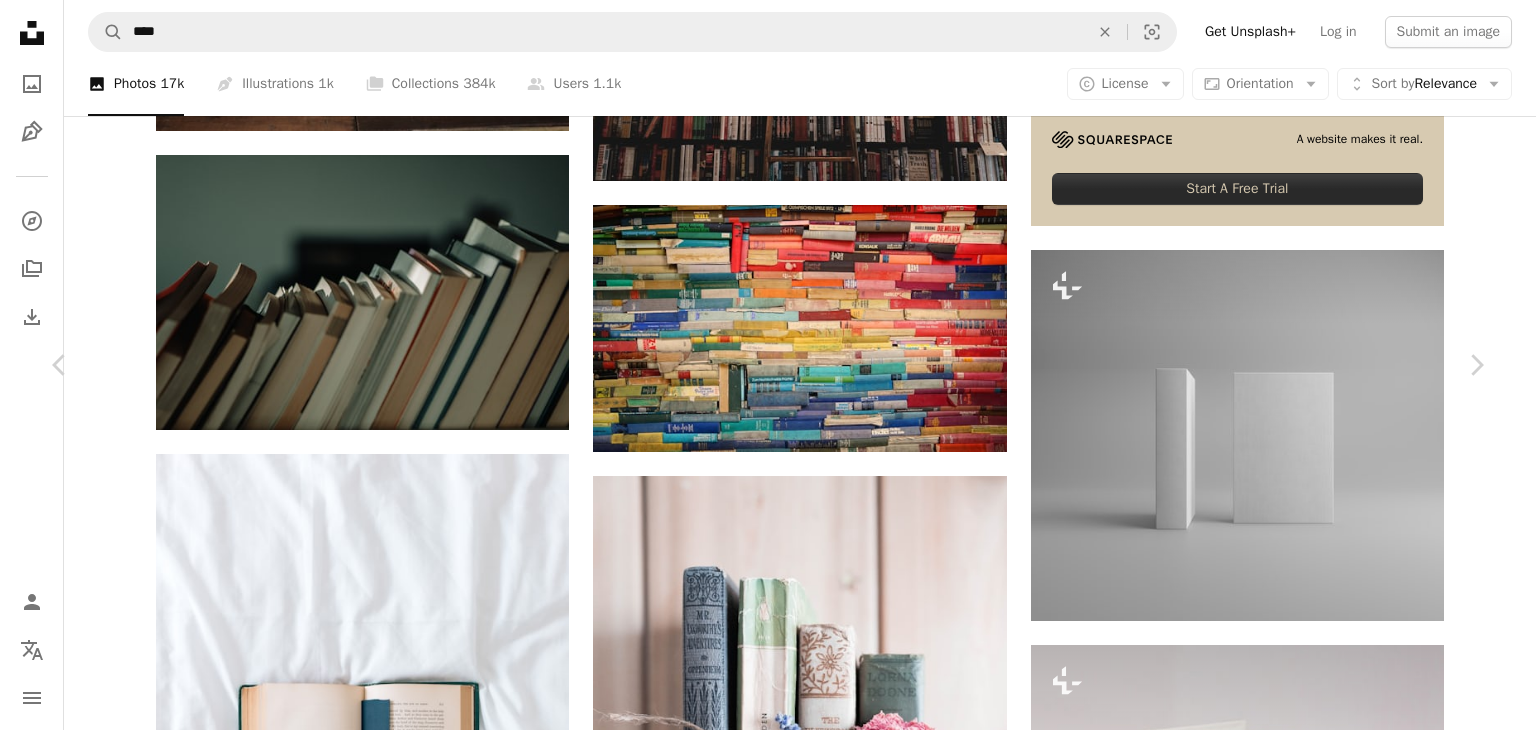 click on "Published on April 18, 2023 Safety Licensed under the Unsplash+ License books book product mockup 3d render digital image mockups book mockup product mockup negative space mockup background 3d rendering mockup book room for text 3d artist copyspace Free pictures From this series Plus sign for Unsplash+ Plus sign for Unsplash+ Related images Plus sign for Unsplash+ A heart A plus sign MJH SHIKDER For Unsplash+ A lock Purchase Plus sign for Unsplash+ A heart A plus sign Sumaid pal Singh Bakshi For Unsplash+ A lock Purchase Plus sign for Unsplash+ A heart A plus sign Getty Images For Unsplash+ A lock Purchase Plus sign for Unsplash+ A heart A plus sign Ayush Kumar For Unsplash+ A lock Purchase Plus sign for Unsplash+ A heart A plus sign Olivie Strauss For Unsplash+ A lock Purchase" at bounding box center [768, 3632] 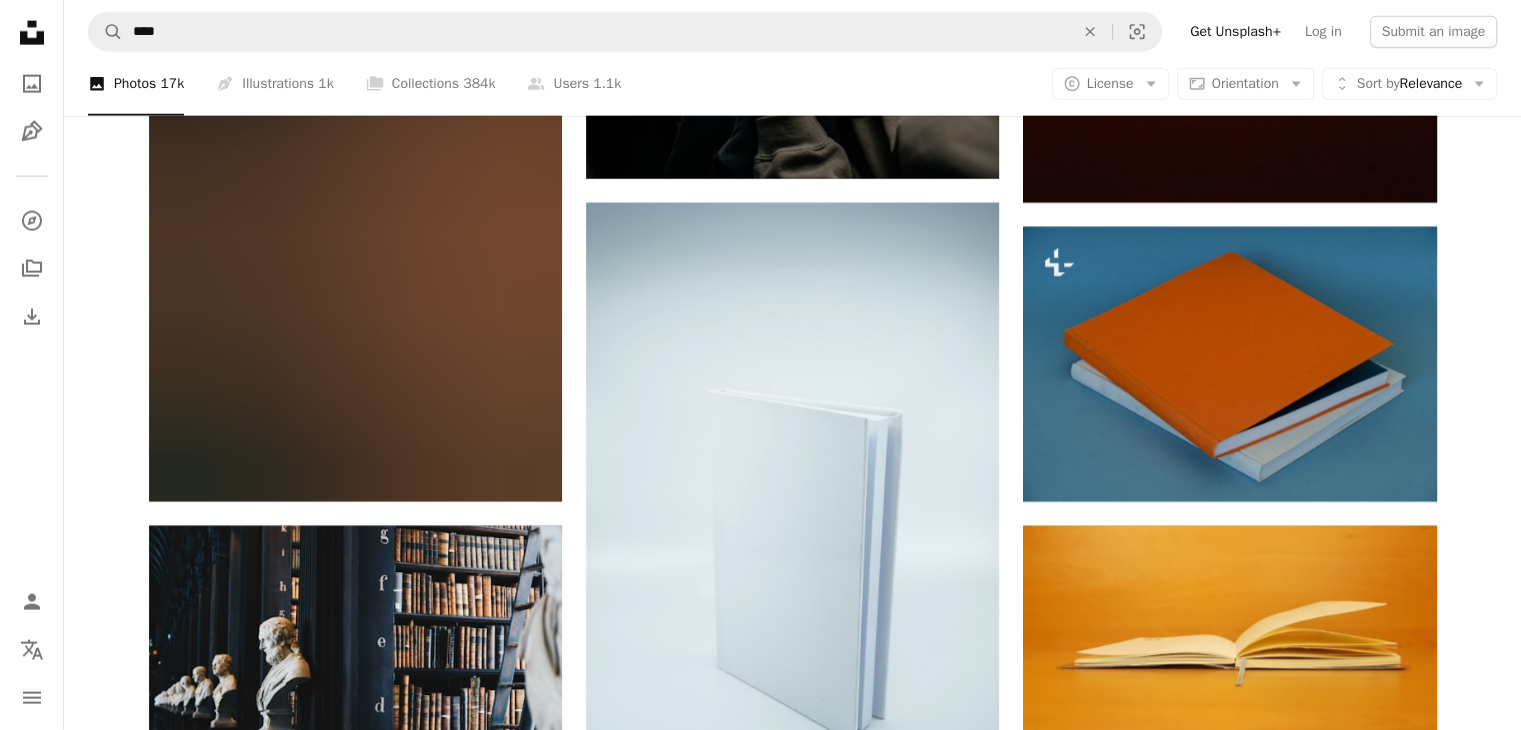 scroll, scrollTop: 12401, scrollLeft: 0, axis: vertical 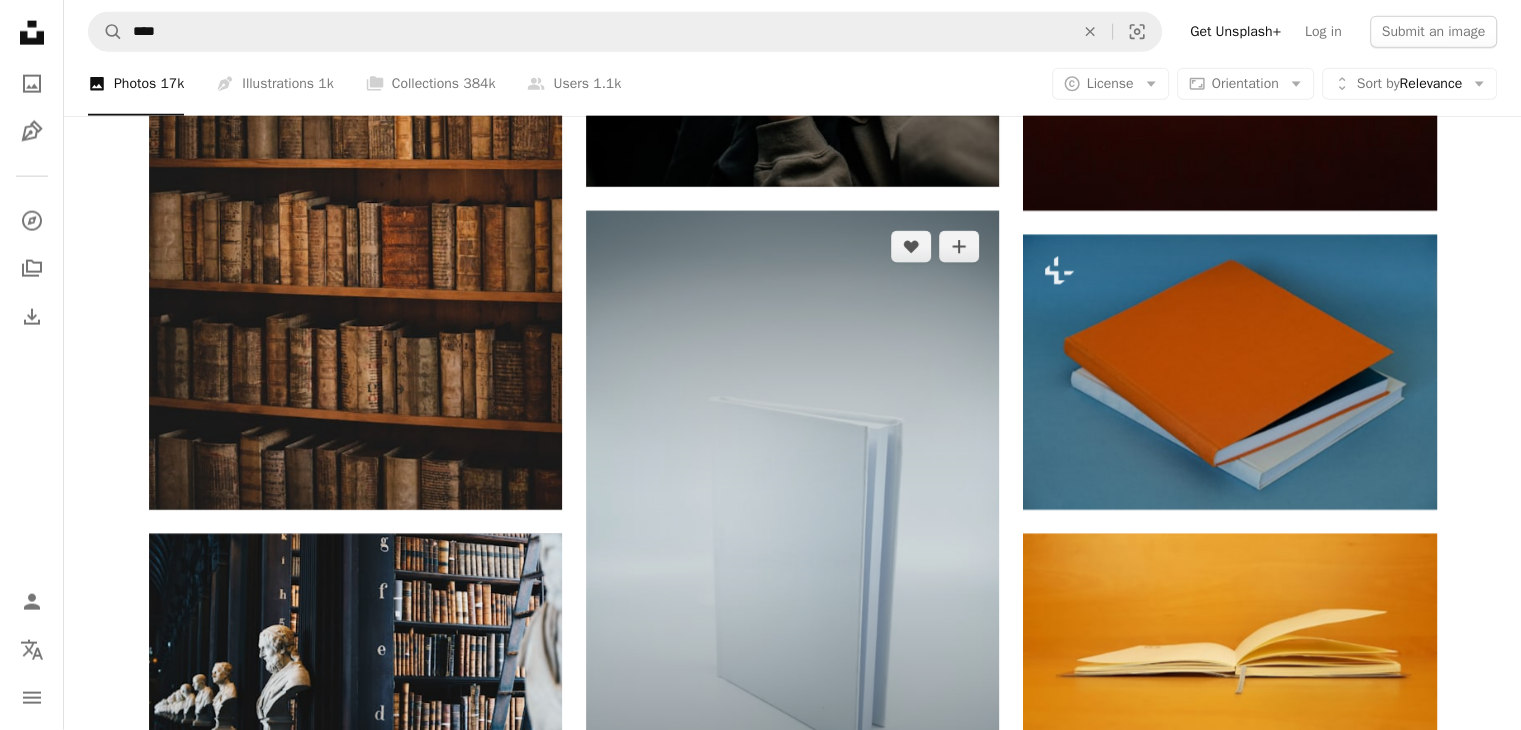 click at bounding box center (792, 521) 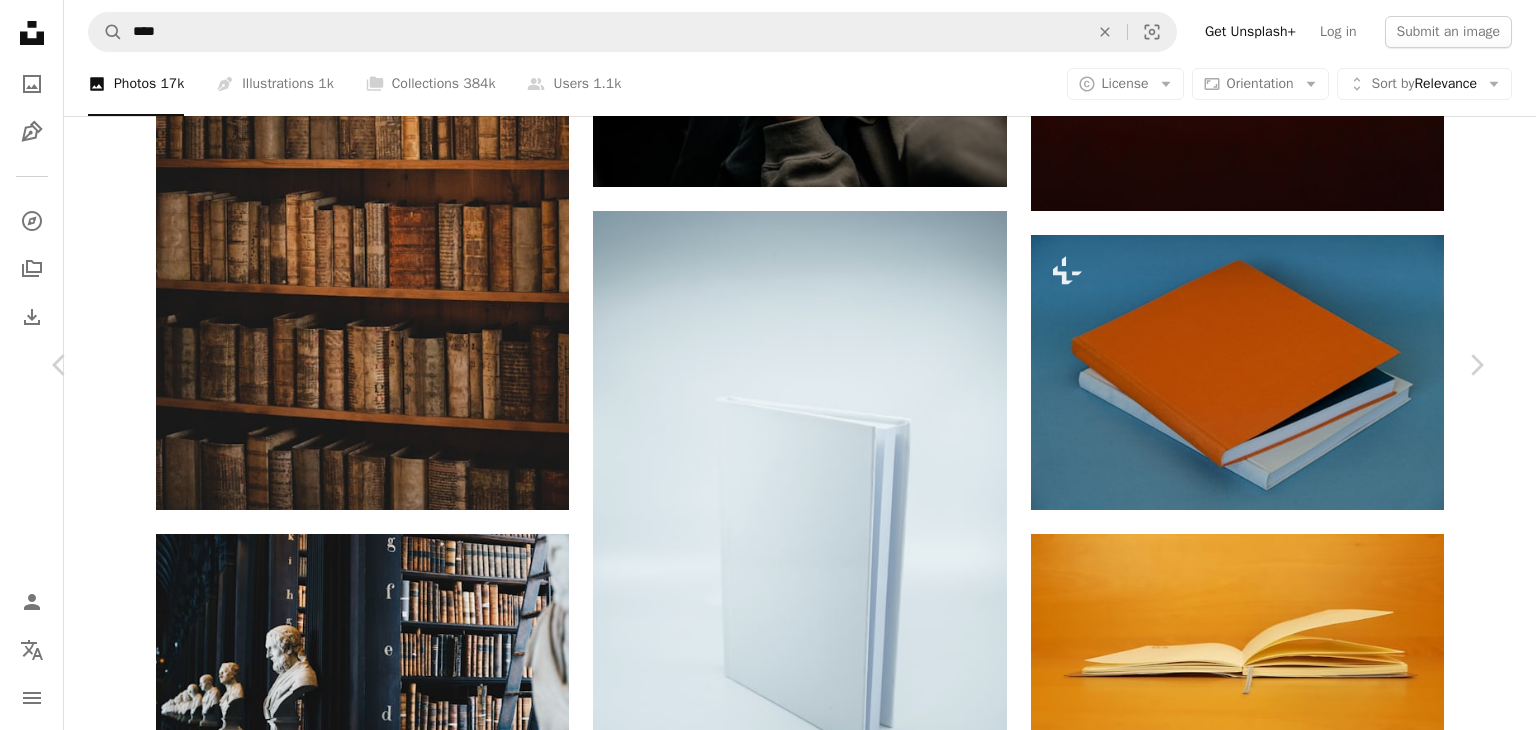 click on "Published on May 25, 2021 Camera SONY, ILCE-7M3 Safety Free to use under the Unsplash License book mockup magazine Cover Photos & Images blank book mockup blank book white book book stand minimal book grey text pottery vase jar page white board Public domain images Browse premium related images on iStock | Save 20% with code UNSPLASH20 View more on iStock ↗ Related images A heart A plus sign Mediamodifier Arrow pointing down A heart A plus sign Mediamodifier Arrow pointing down Plus sign for Unsplash+ A heart A plus sign Olivie Strauss For Unsplash+ A lock Purchase A heart A plus sign Mediamodifier Arrow pointing down A heart For" at bounding box center [768, 4237] 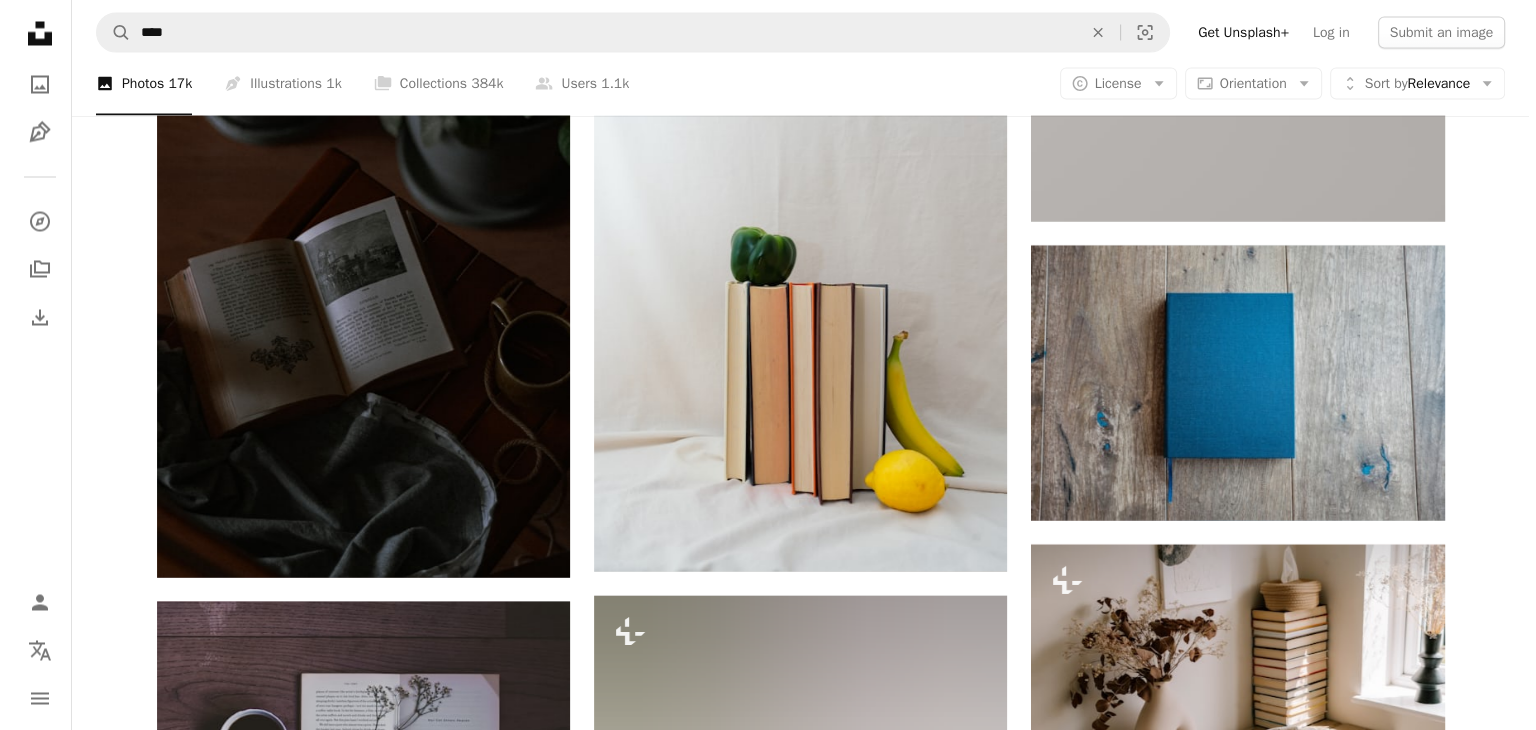 scroll, scrollTop: 19001, scrollLeft: 0, axis: vertical 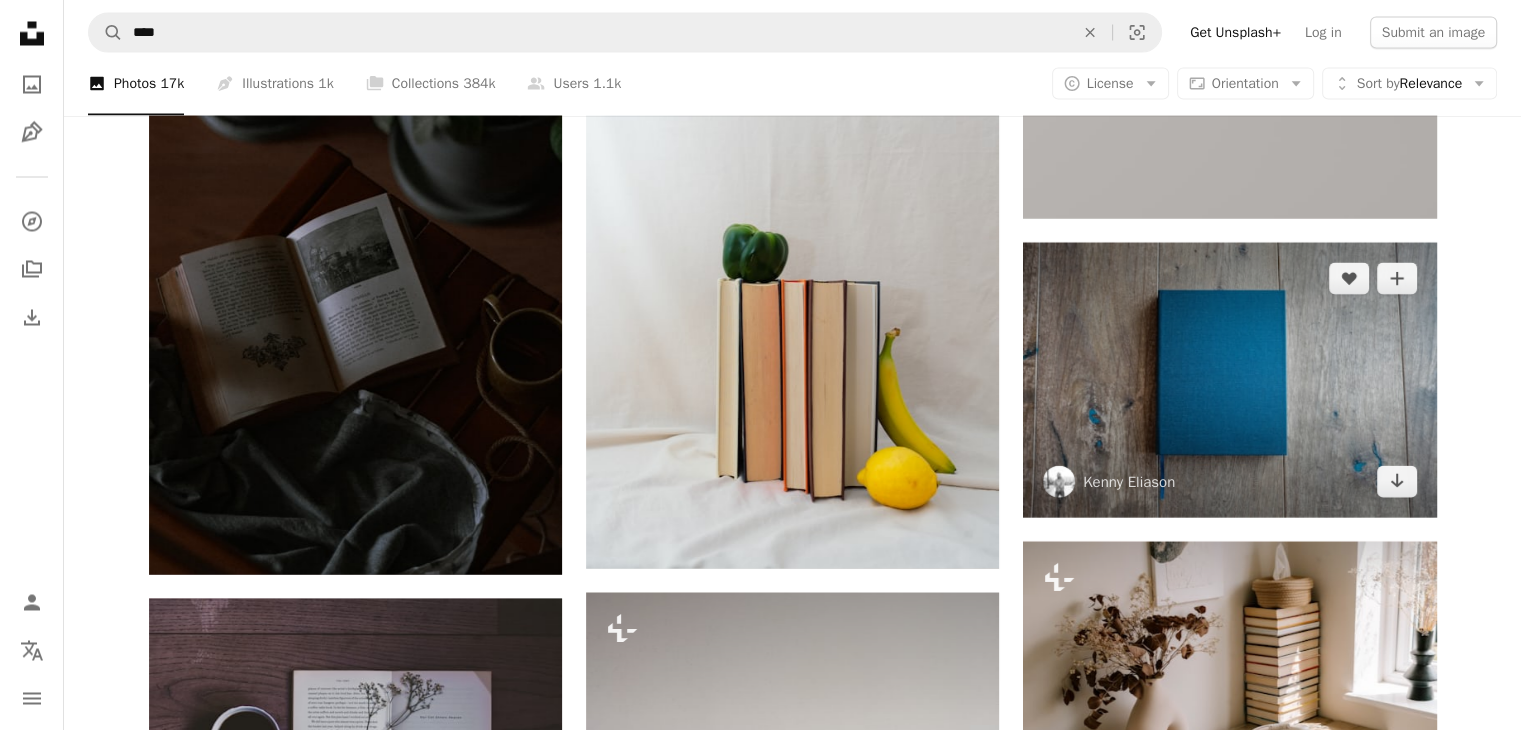 click at bounding box center [1229, 379] 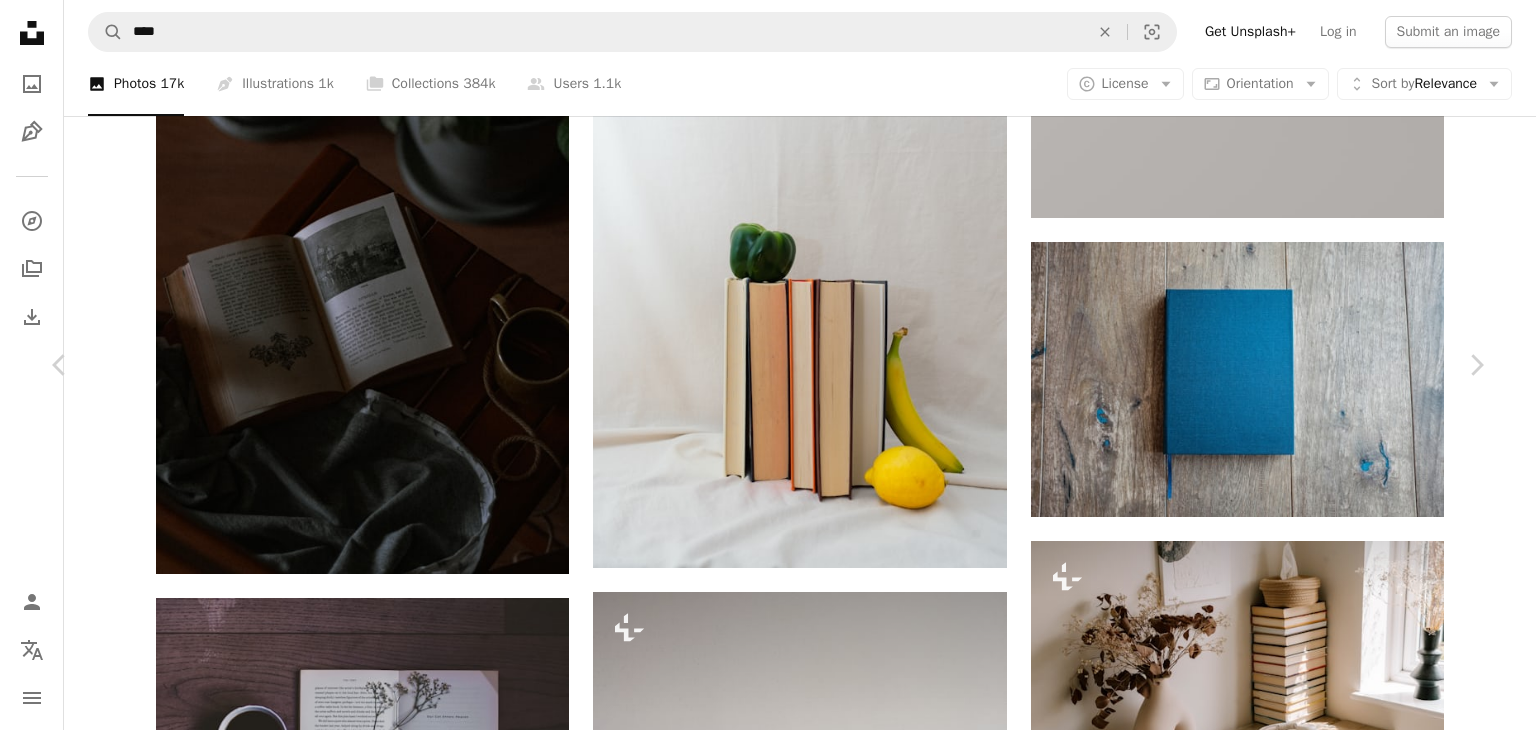 click at bounding box center (761, 3134) 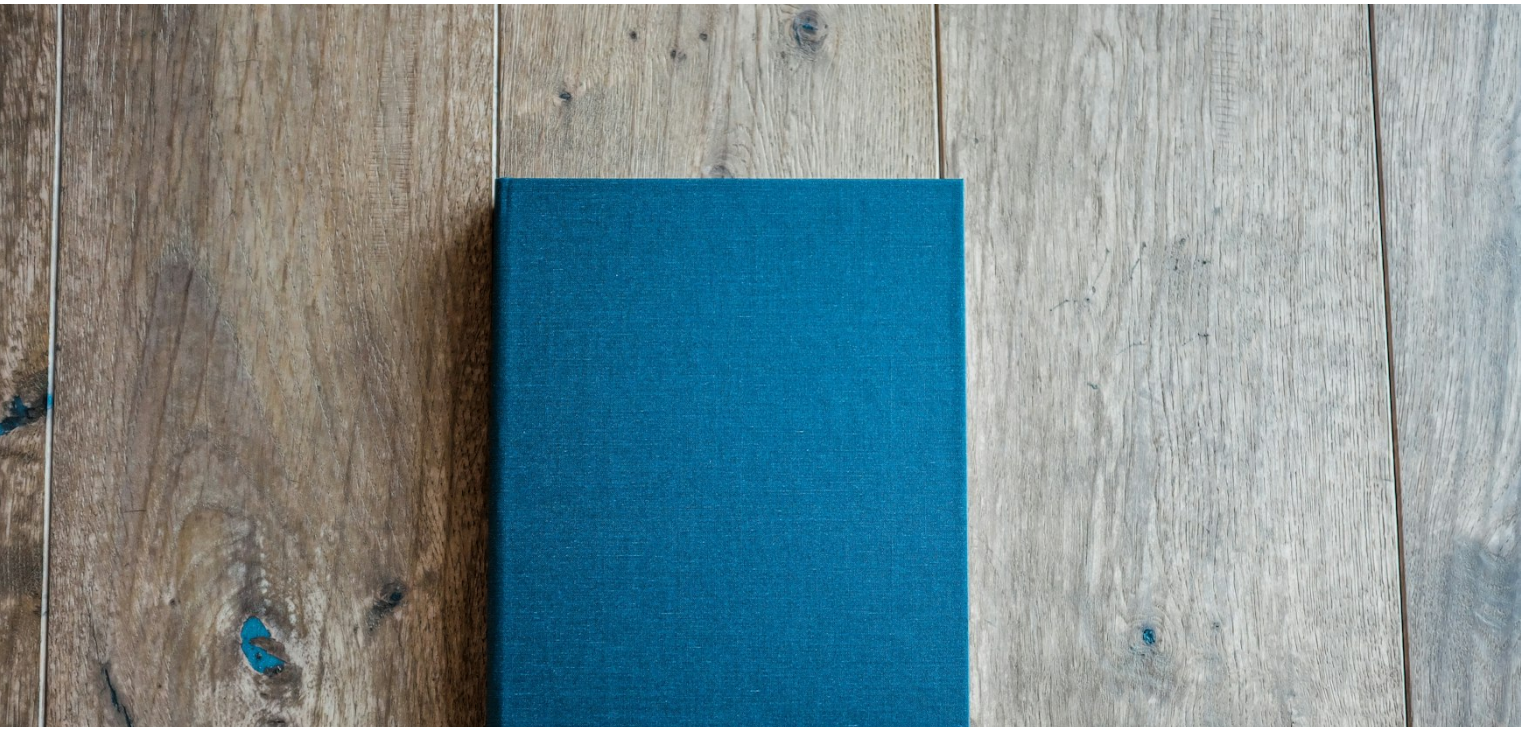 scroll, scrollTop: 137, scrollLeft: 0, axis: vertical 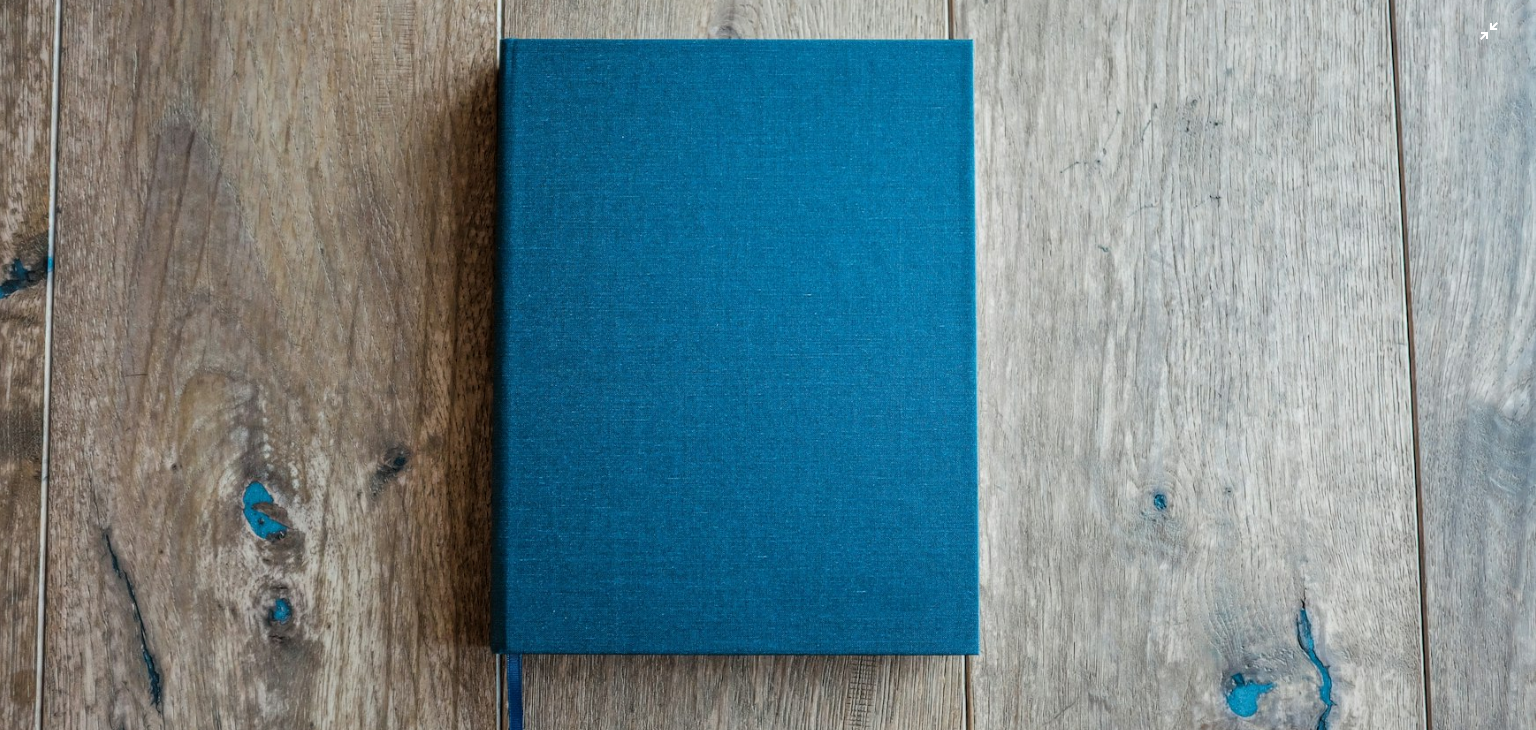 click at bounding box center [768, 374] 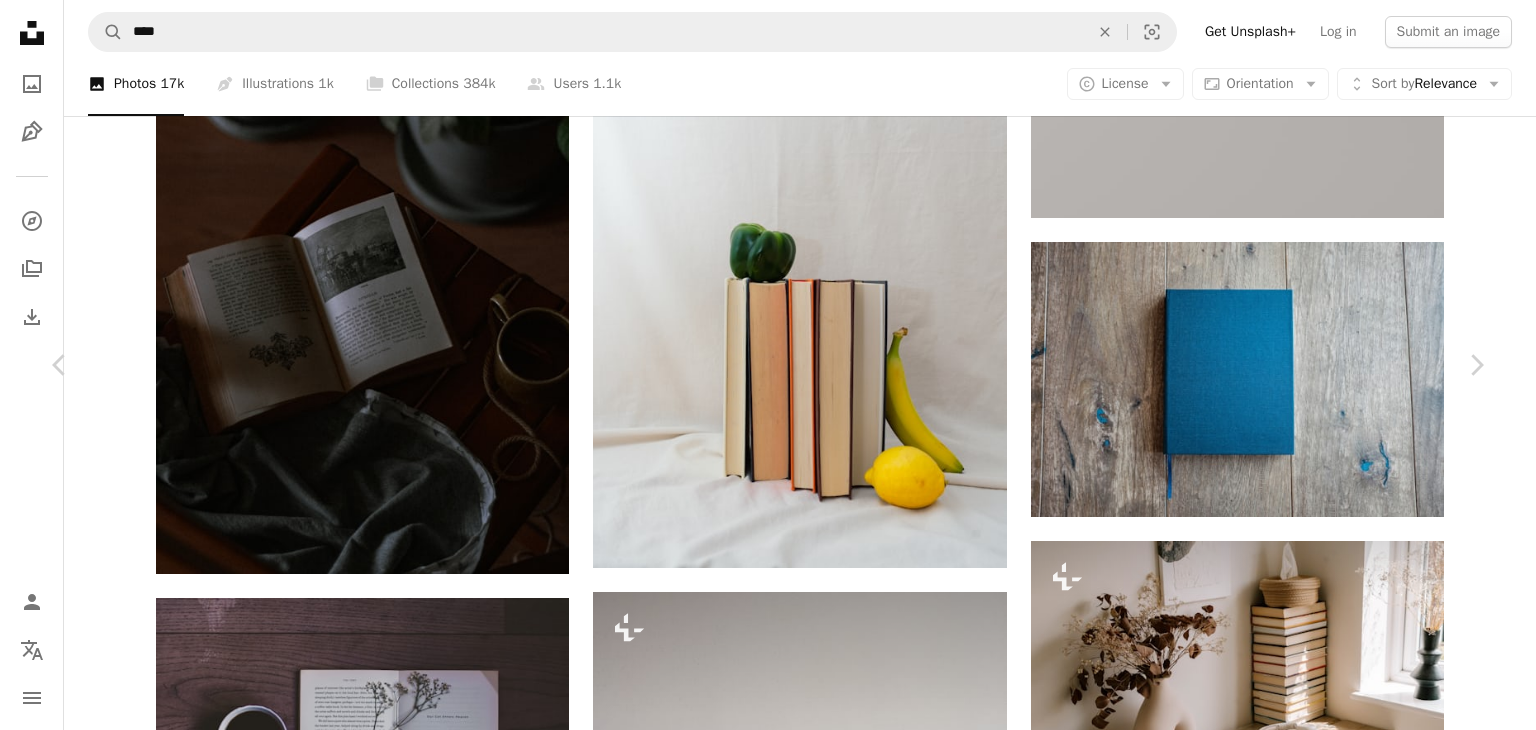 click on "Download free" at bounding box center (1287, 2803) 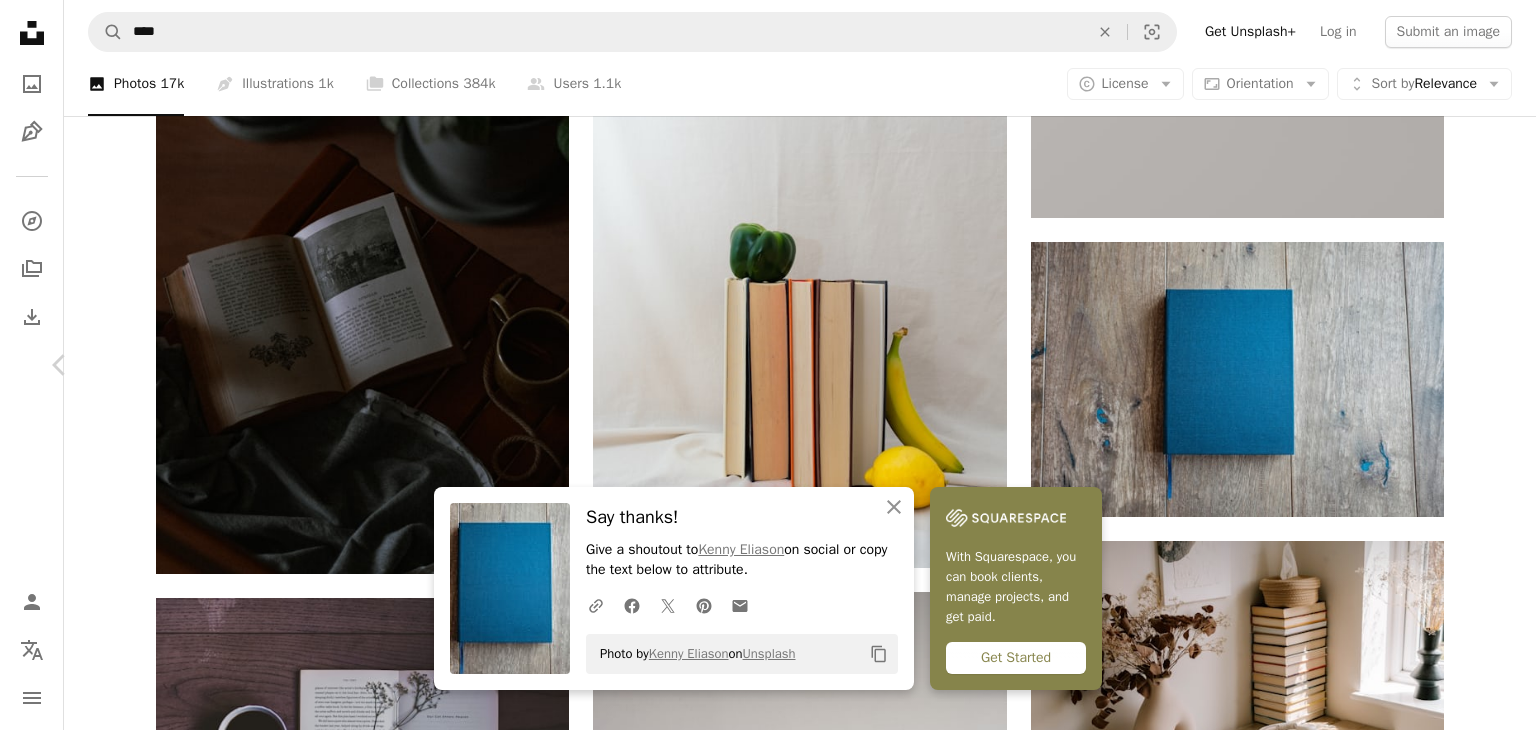 click on "Chevron right" at bounding box center (1476, 365) 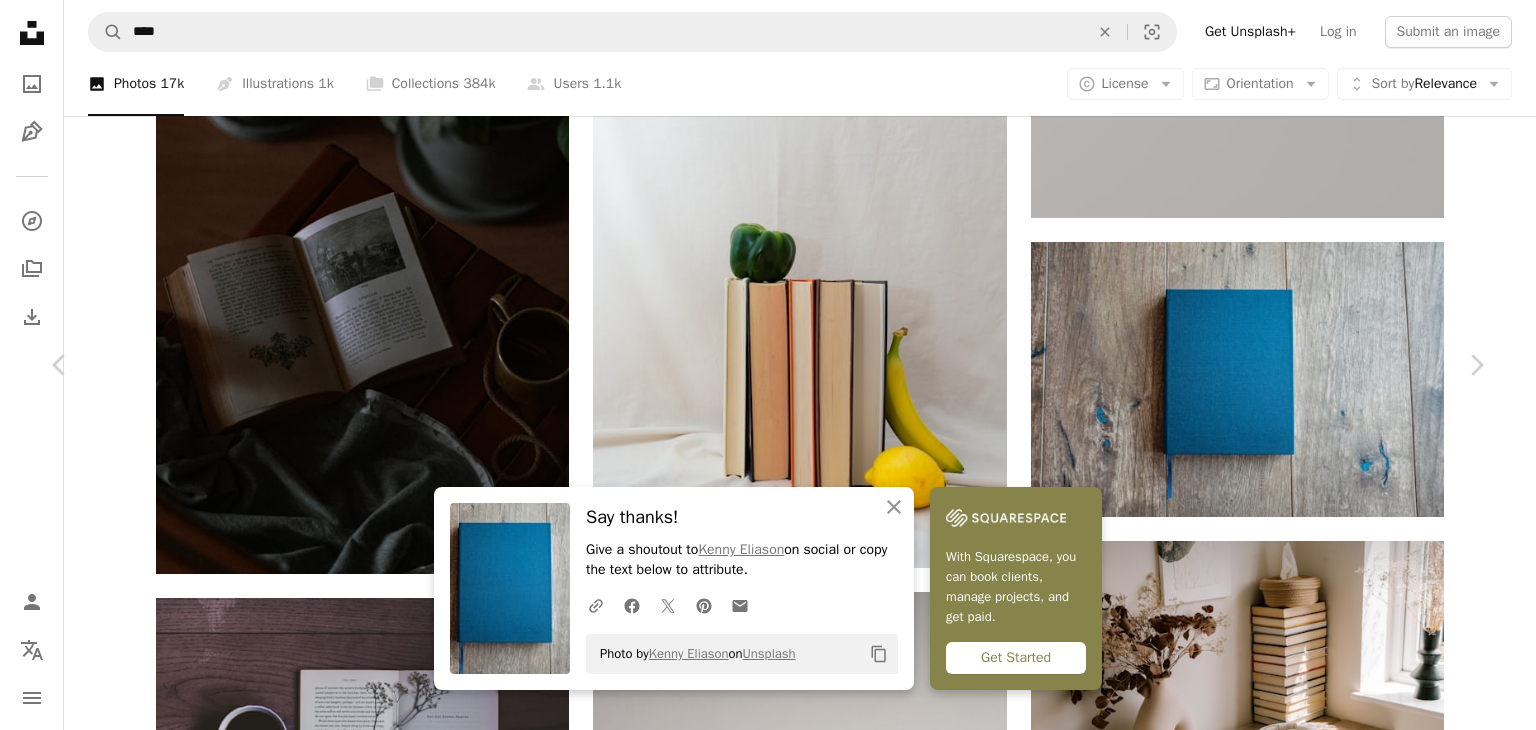 click on "Say thanks! Give a shoutout to [PERSON] on social or copy the text below to attribute. A URL sharing icon (chains) Facebook icon X (formerly Twitter) icon Pinterest icon An envelope Photo by [PERSON] on Unsplash Copy content With Squarespace, you can book clients, manage projects, and get paid. Get Started [PERSON] For Unsplash+ A heart A plus sign Edit image Plus sign for Unsplash+ A lock Purchase Zoom in ––– –– – ––– –––– –––– A forward-right arrow Share More Actions ––– – ––– – – –– – ––––. ––– ––– –––– –––– ––– ––– – –––– –––– ––– ––– –––– –––– From this series Chevron right Related images Plus sign for Unsplash+ A heart A plus sign Hrant Khachatryan For Unsplash+ A lock Purchase Plus sign for Unsplash+ A heart A plus sign Hrant Khachatryan For A lock" at bounding box center (768, 3121) 